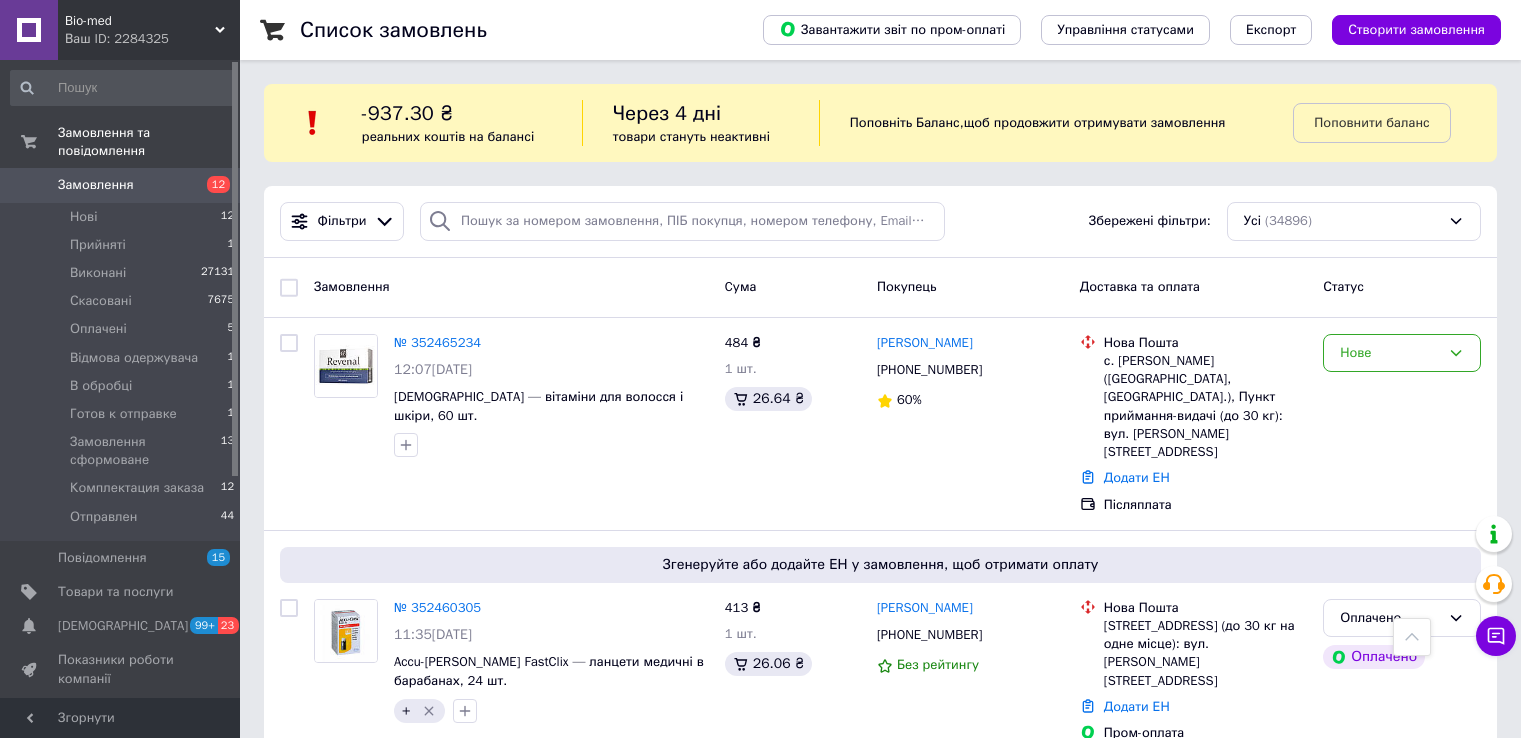 scroll, scrollTop: 1100, scrollLeft: 0, axis: vertical 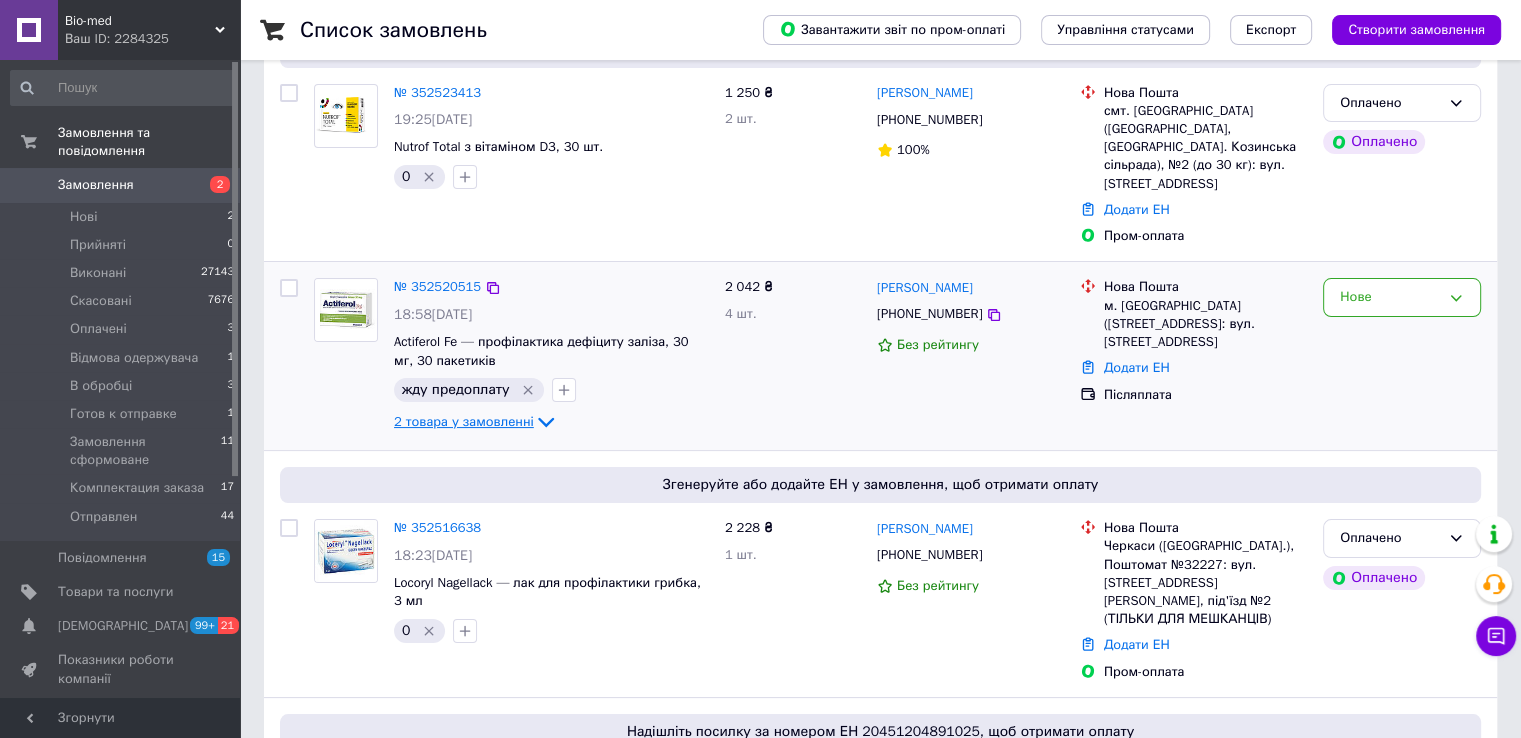 click 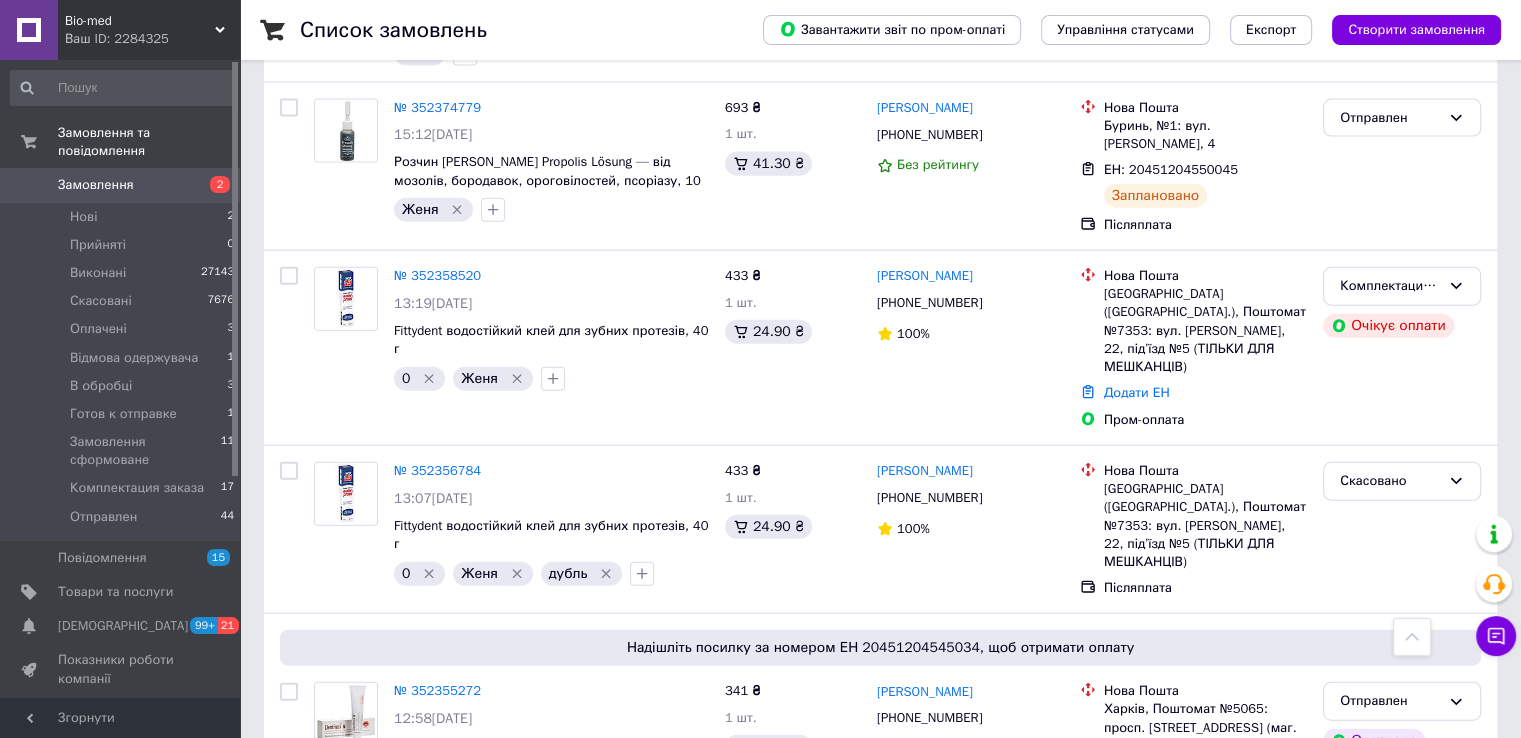 scroll, scrollTop: 4600, scrollLeft: 0, axis: vertical 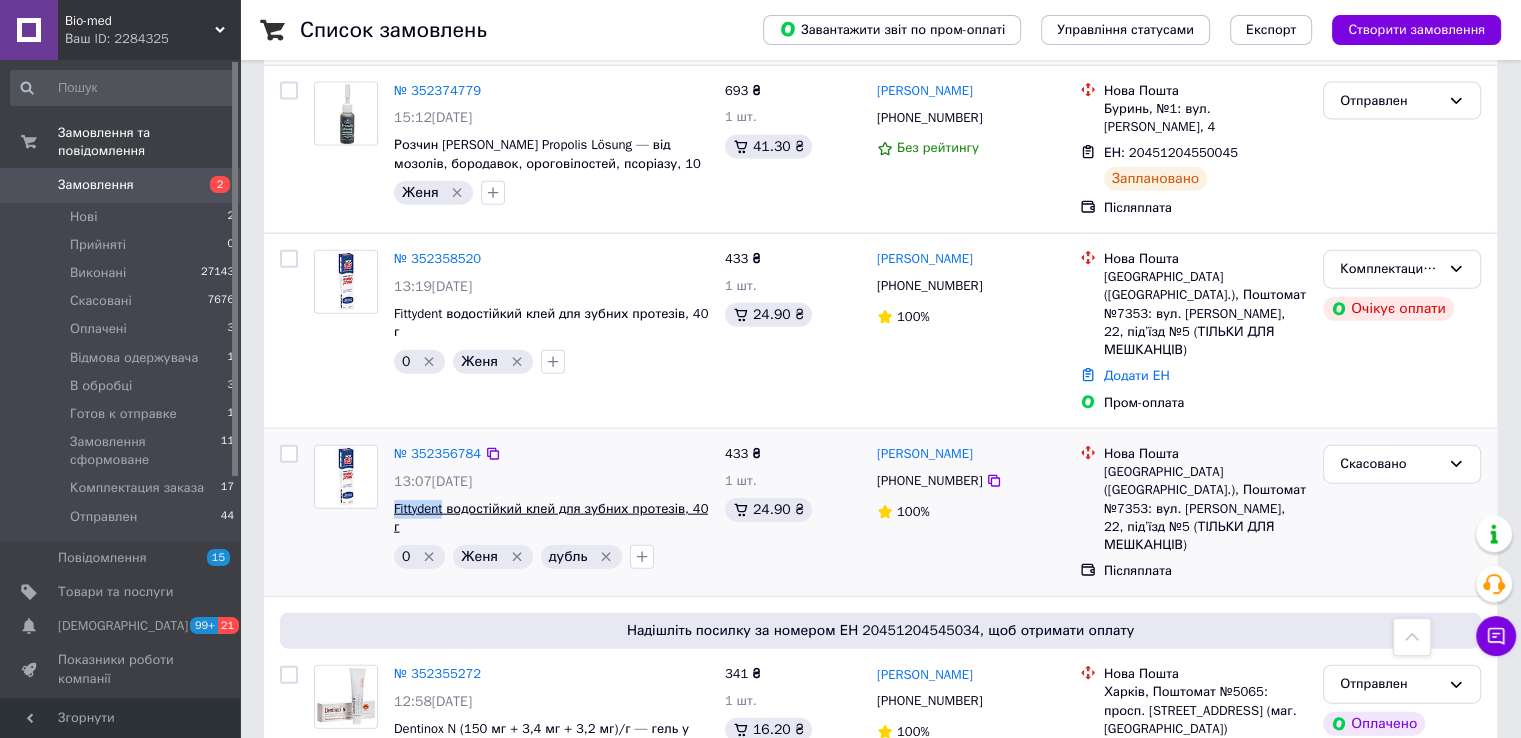 drag, startPoint x: 388, startPoint y: 215, endPoint x: 444, endPoint y: 217, distance: 56.0357 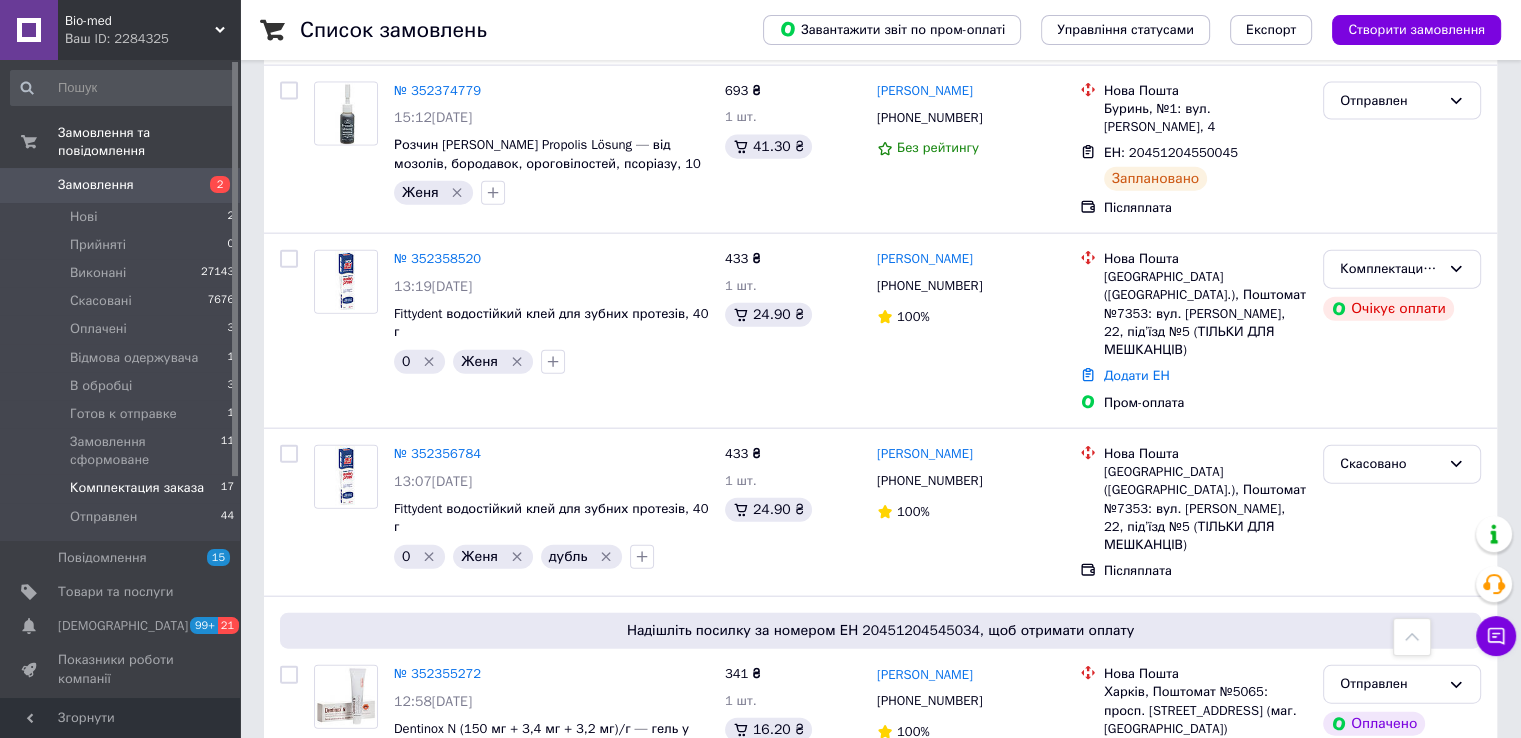 click on "Комплектация заказа" at bounding box center (137, 488) 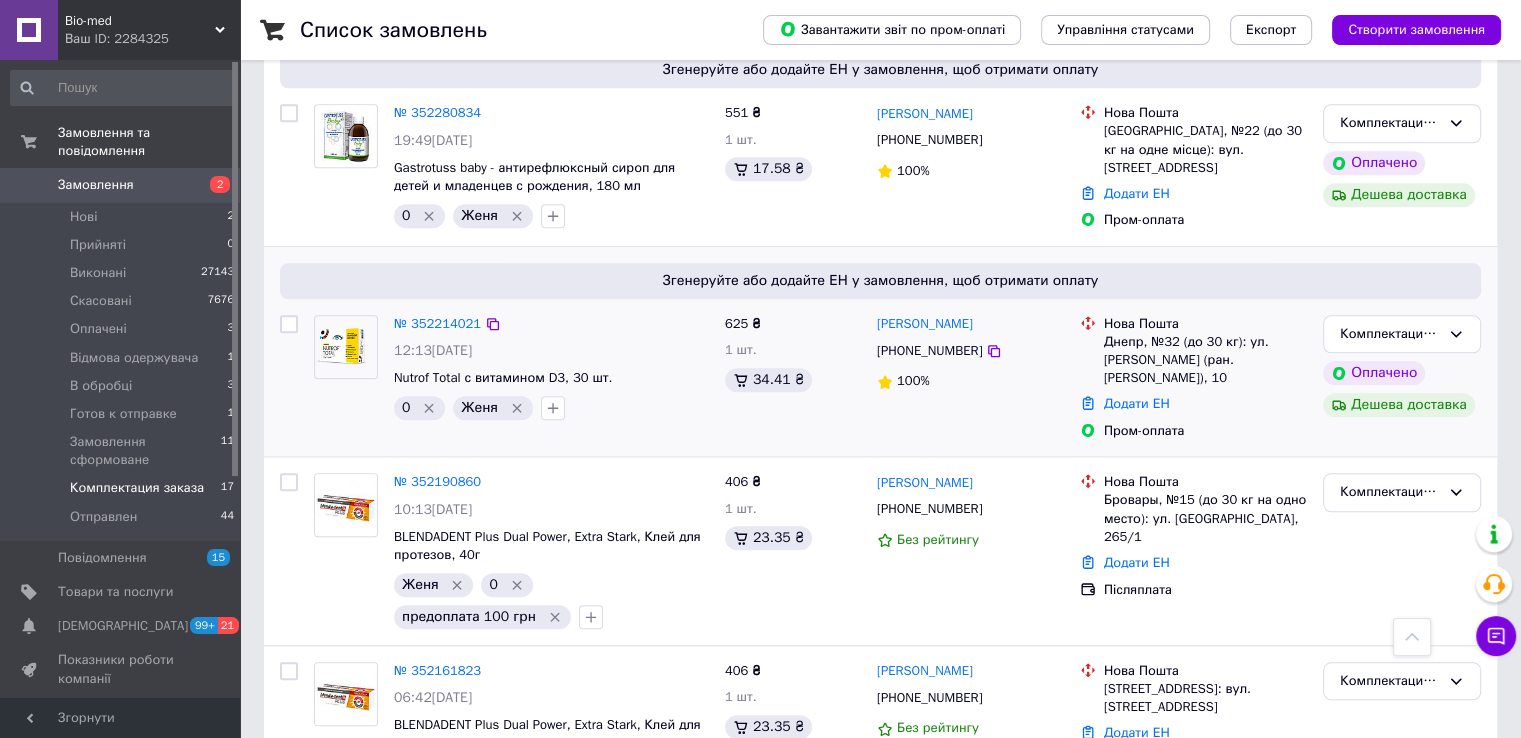 scroll, scrollTop: 1700, scrollLeft: 0, axis: vertical 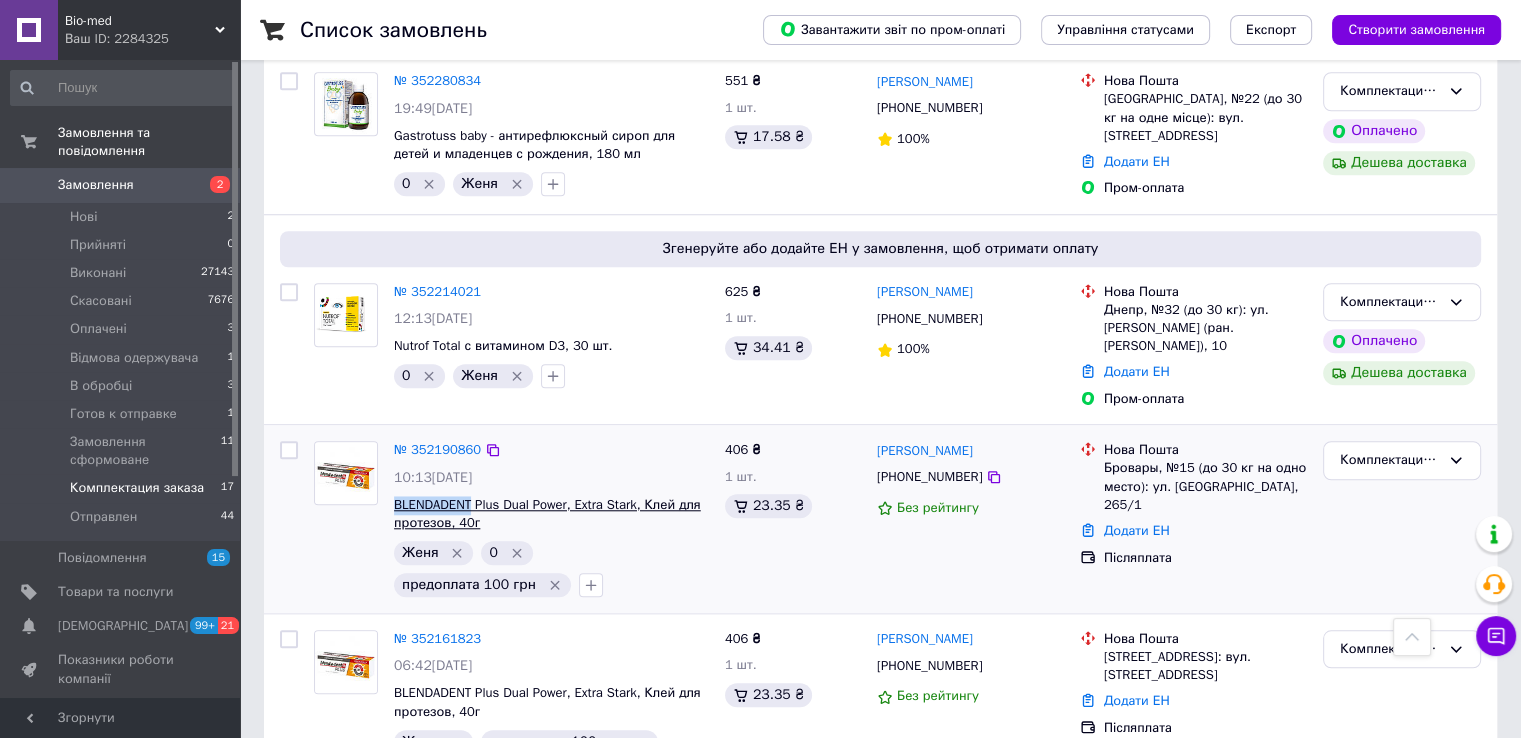drag, startPoint x: 390, startPoint y: 415, endPoint x: 474, endPoint y: 414, distance: 84.00595 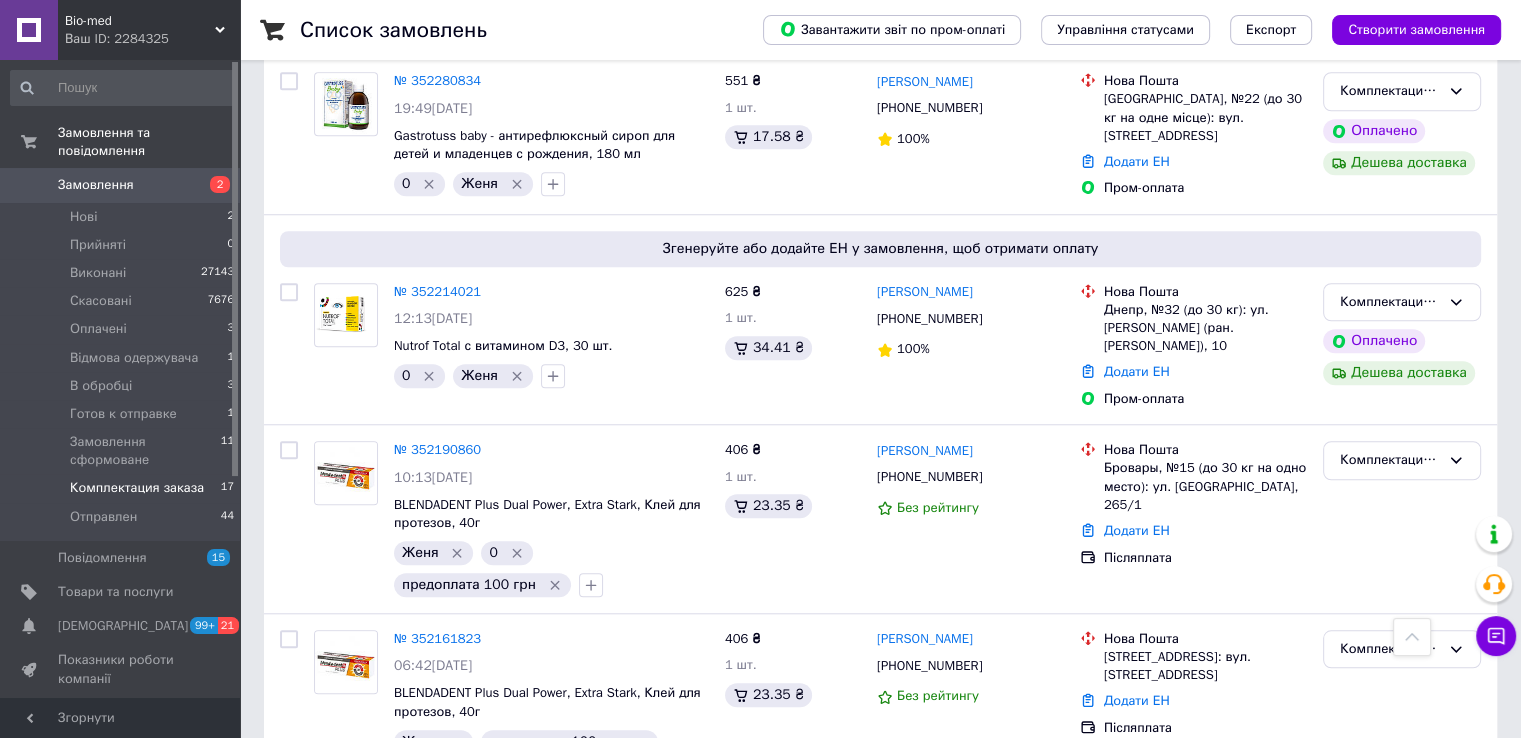 click on "Список замовлень   Завантажити звіт по пром-оплаті Управління статусами Експорт Створити замовлення 1 Фільтри Збережені фільтри: Комплектация заказа (17) Статус: Комплектация заказа Cкинути все Замовлення Cума Покупець Доставка та оплата Статус № 352465234 12:07, 13.07.2025 Revenal - витамины для волос и кожи, 60 шт Женя   0   484 ₴ 1 шт. 26.64 ₴ Христина Петрик +380681840313 60% Нова Пошта с. Михайлевичі (Львівська обл., Самбірський р-н.), Пункт приймання-видачі (до 30 кг): вул. Івана Франка, 4В Додати ЕН Післяплата Комплектация заказа № 352440793 09:18, 13.07.2025 Женя   предоплата 150 грн   0   1 377 ₴ 100%" at bounding box center (880, 183) 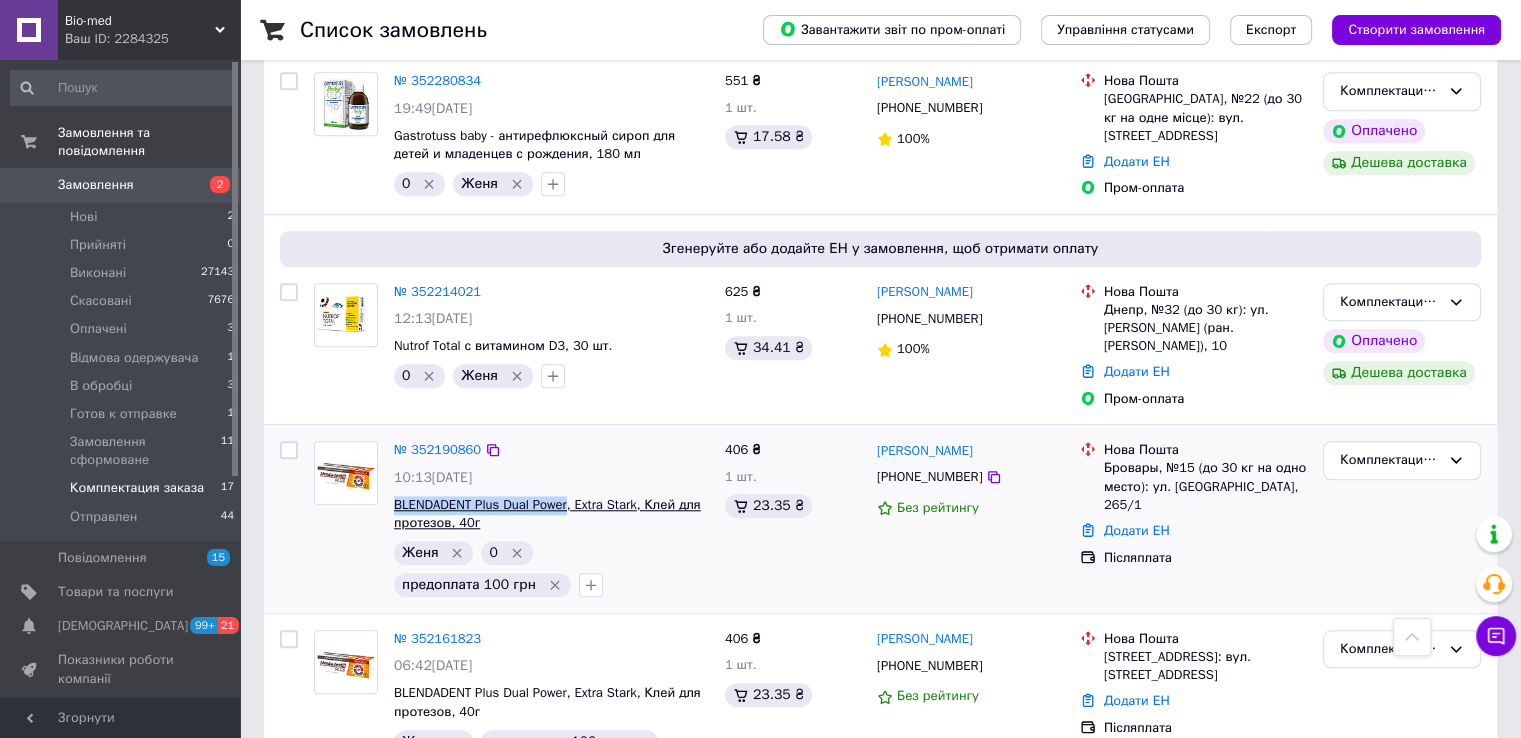 drag, startPoint x: 389, startPoint y: 417, endPoint x: 568, endPoint y: 418, distance: 179.00279 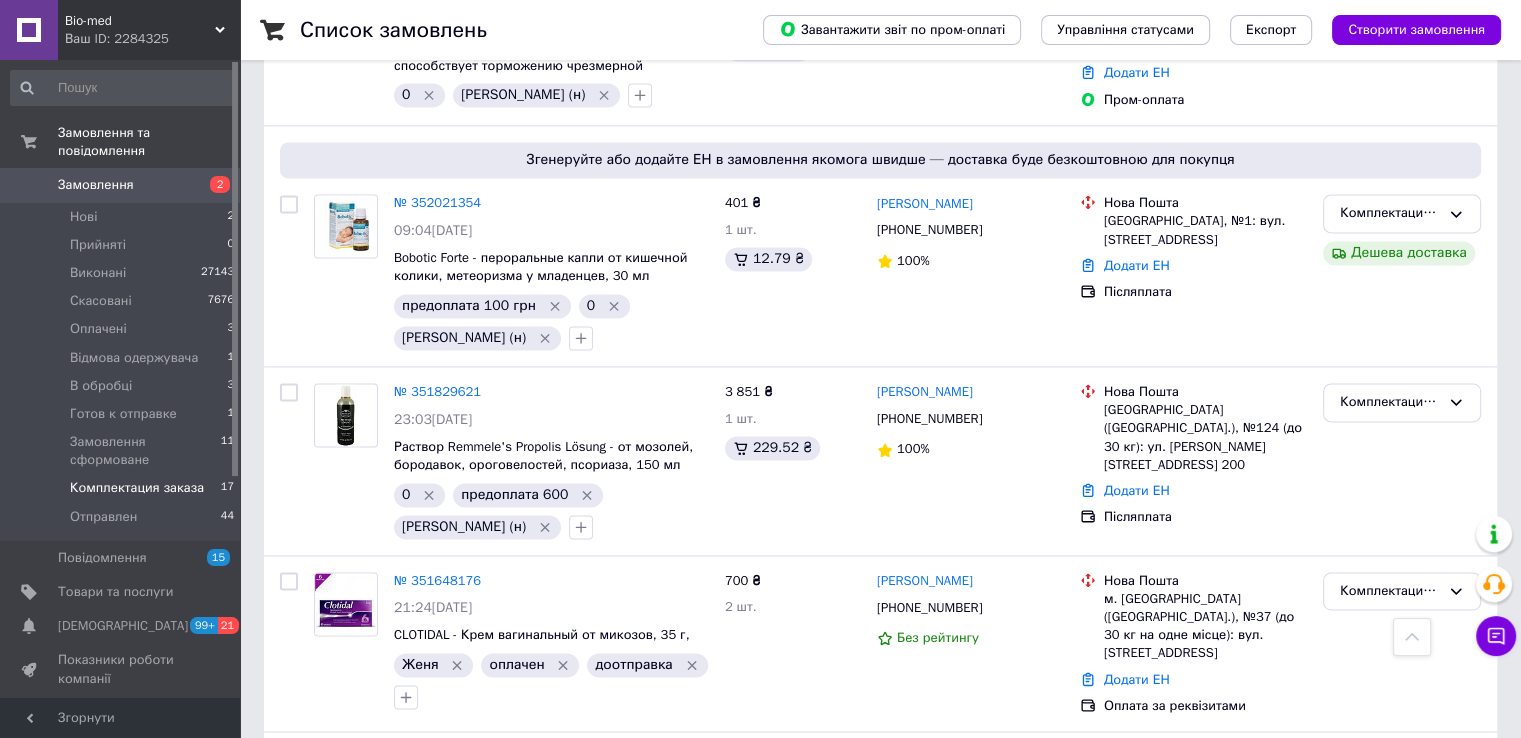 scroll, scrollTop: 2903, scrollLeft: 0, axis: vertical 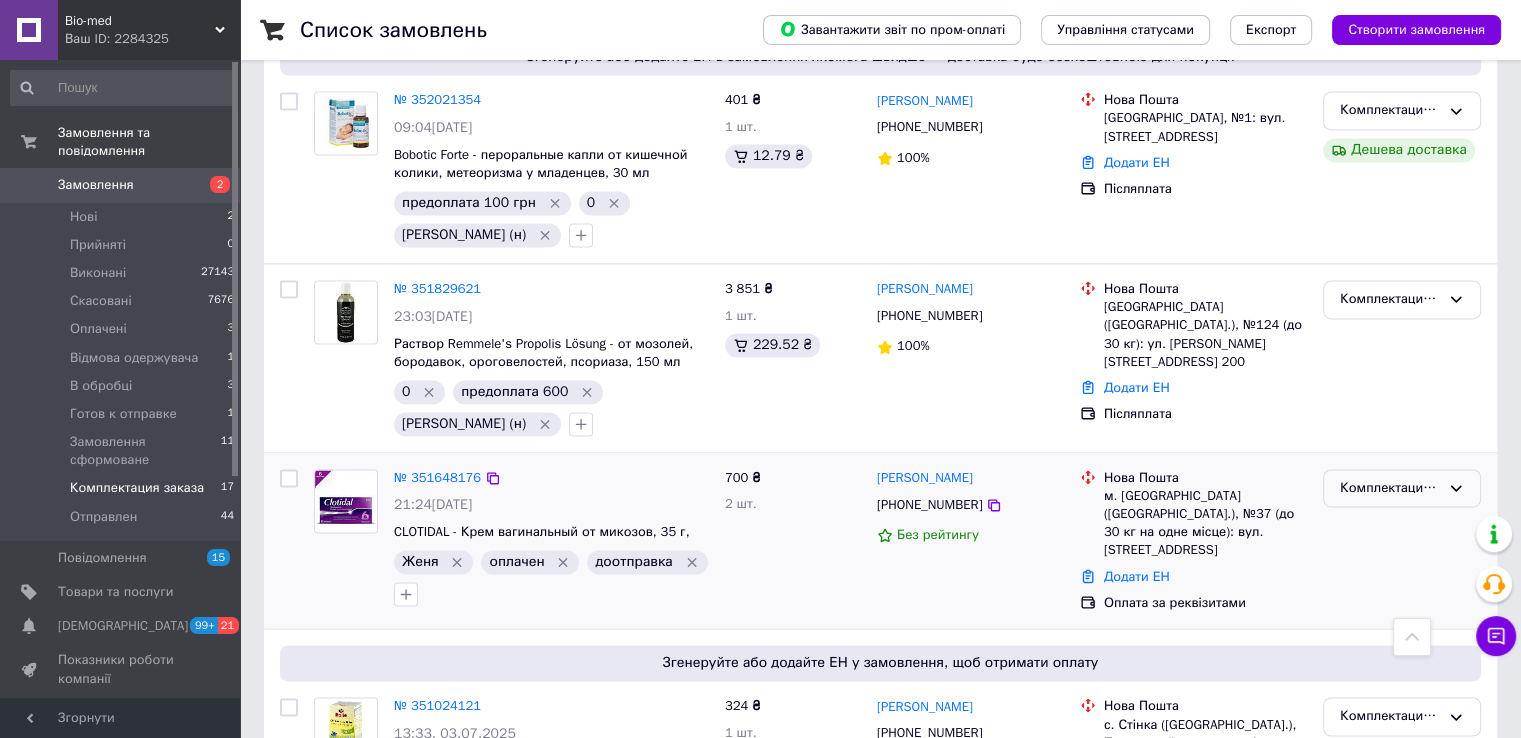 click on "Комплектация заказа" at bounding box center [1390, 488] 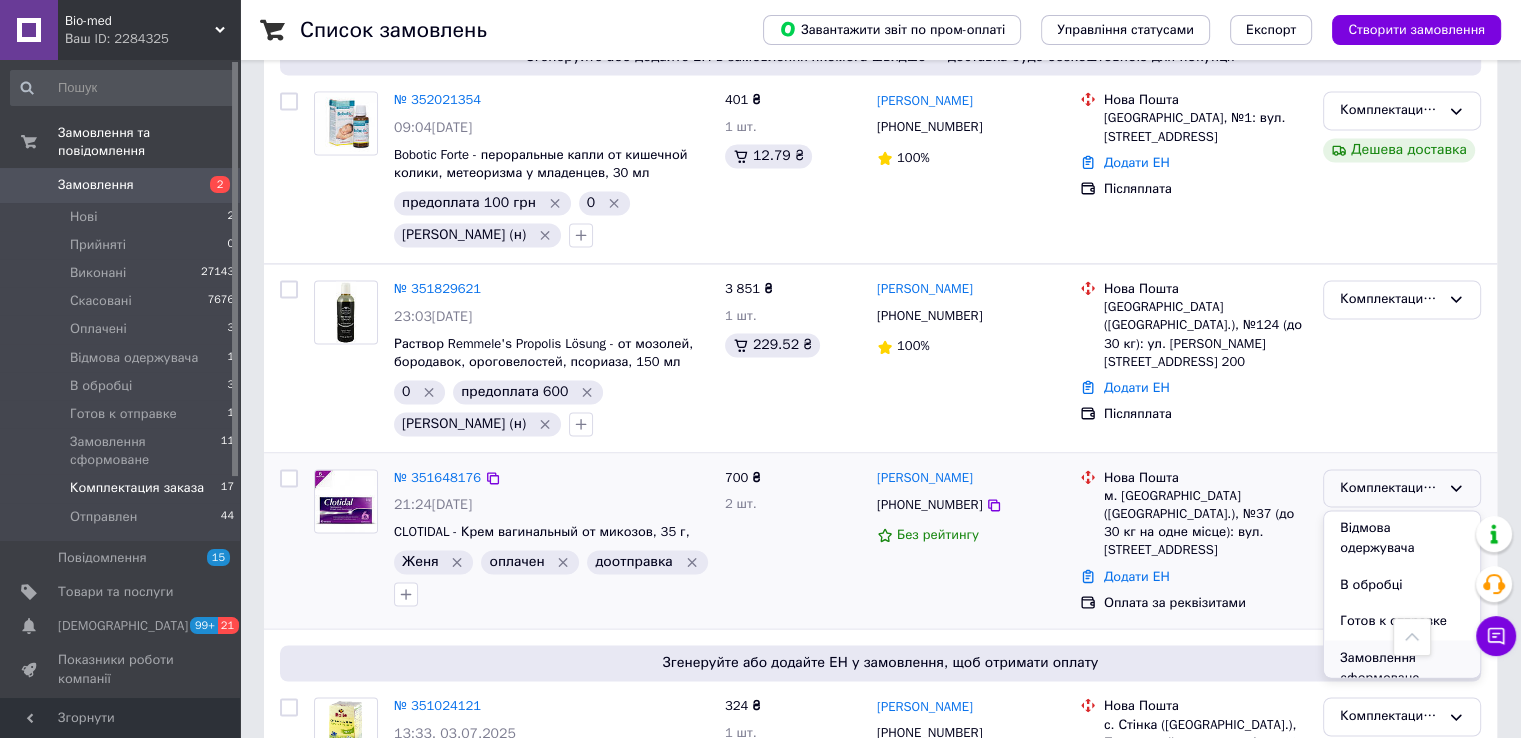 scroll, scrollTop: 204, scrollLeft: 0, axis: vertical 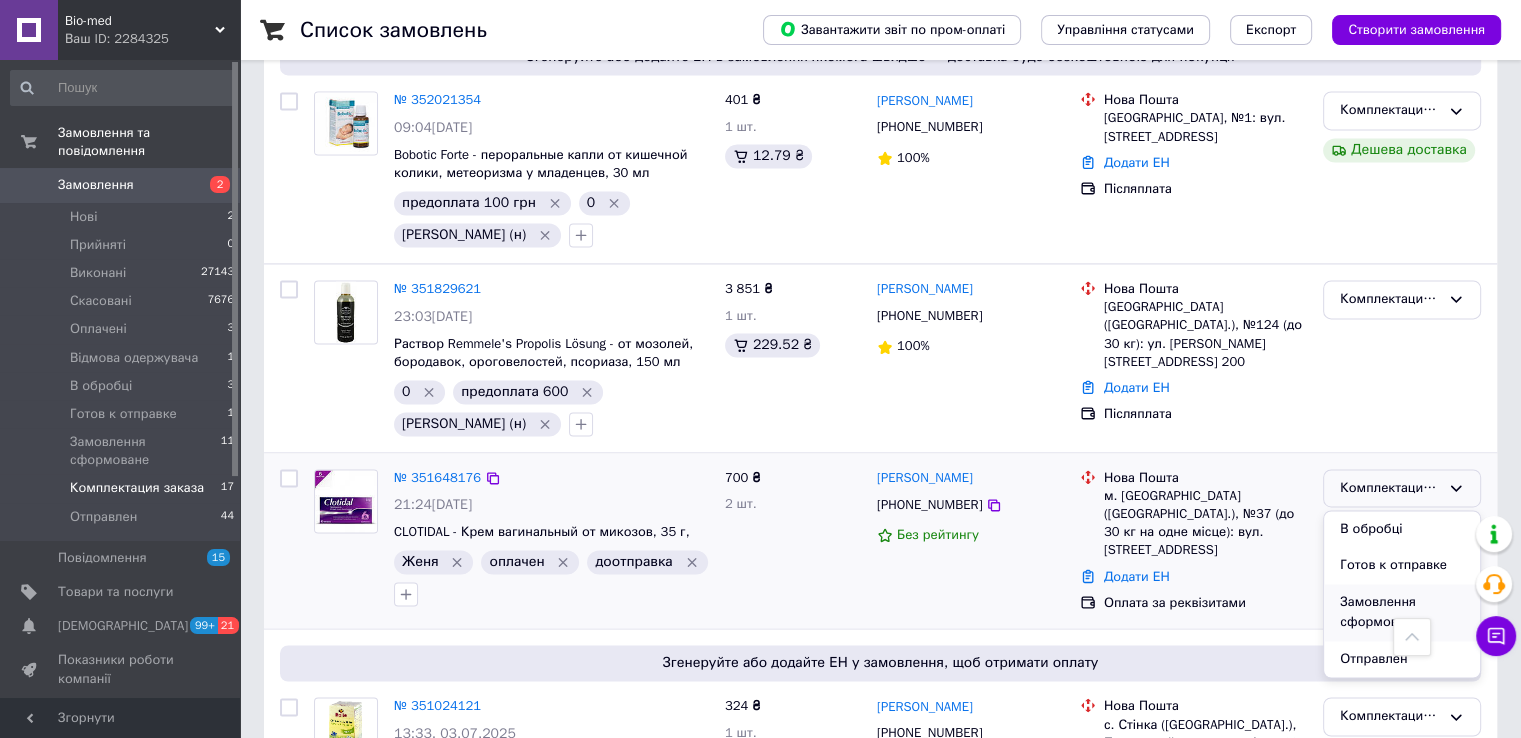 click on "Замовлення сформоване" at bounding box center [1402, 612] 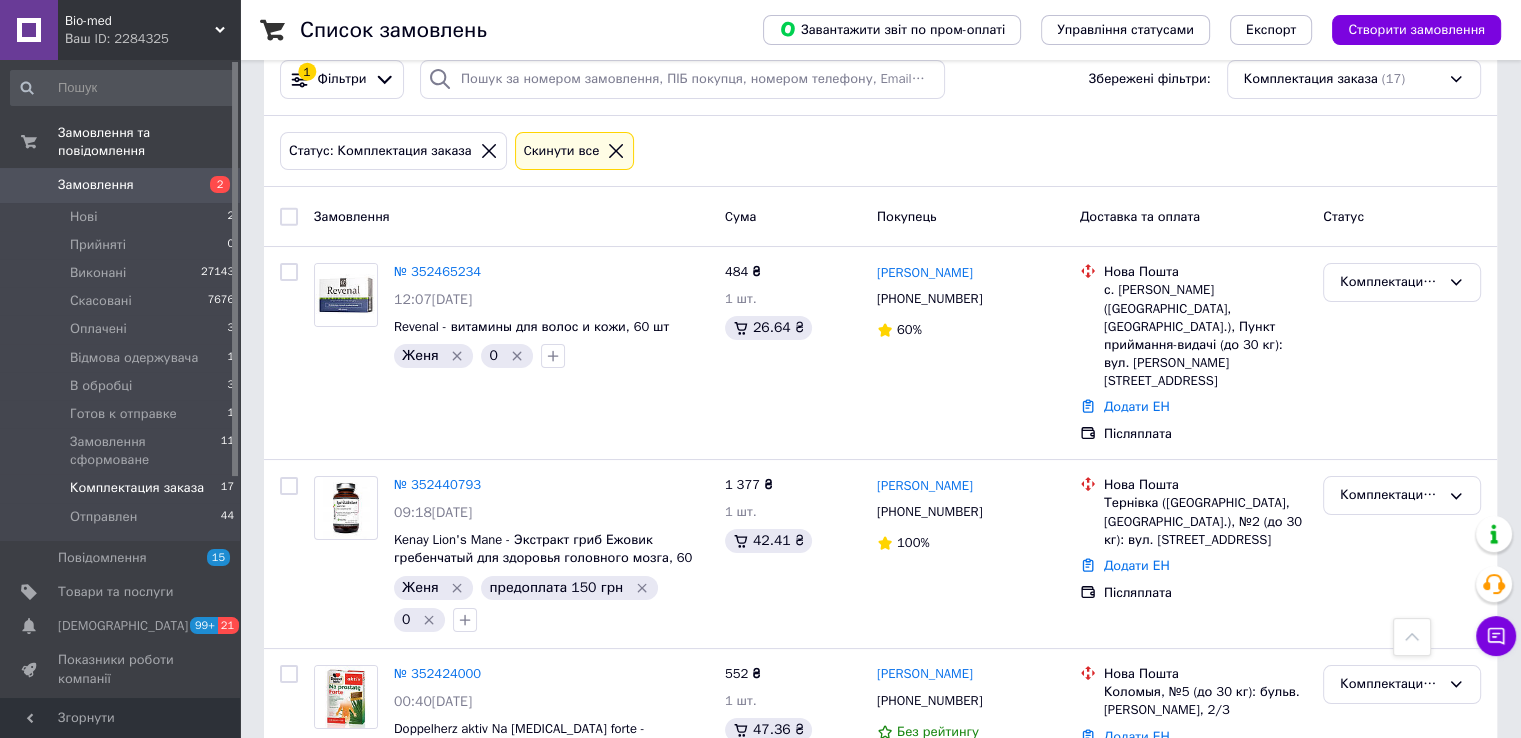 scroll, scrollTop: 3, scrollLeft: 0, axis: vertical 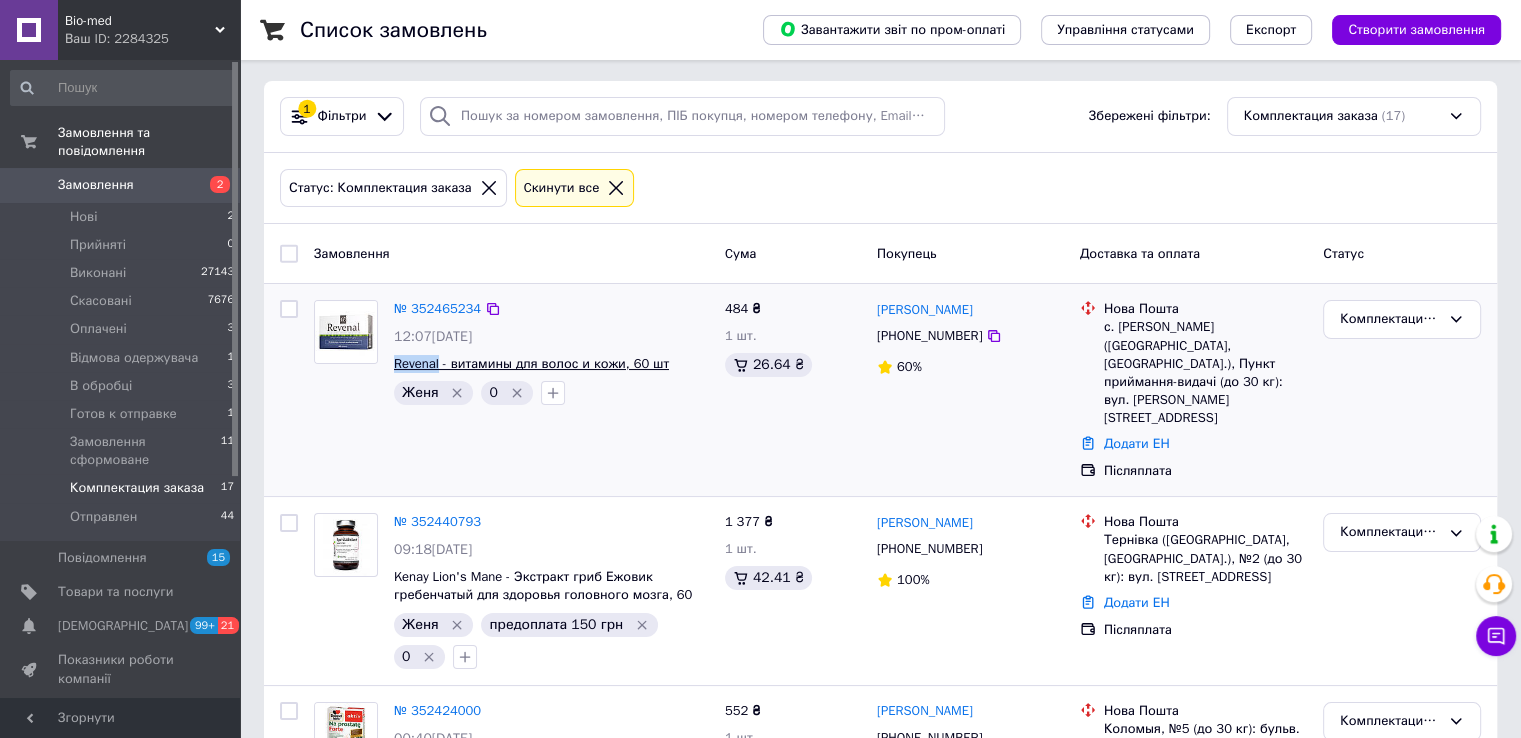 drag, startPoint x: 388, startPoint y: 363, endPoint x: 437, endPoint y: 359, distance: 49.162994 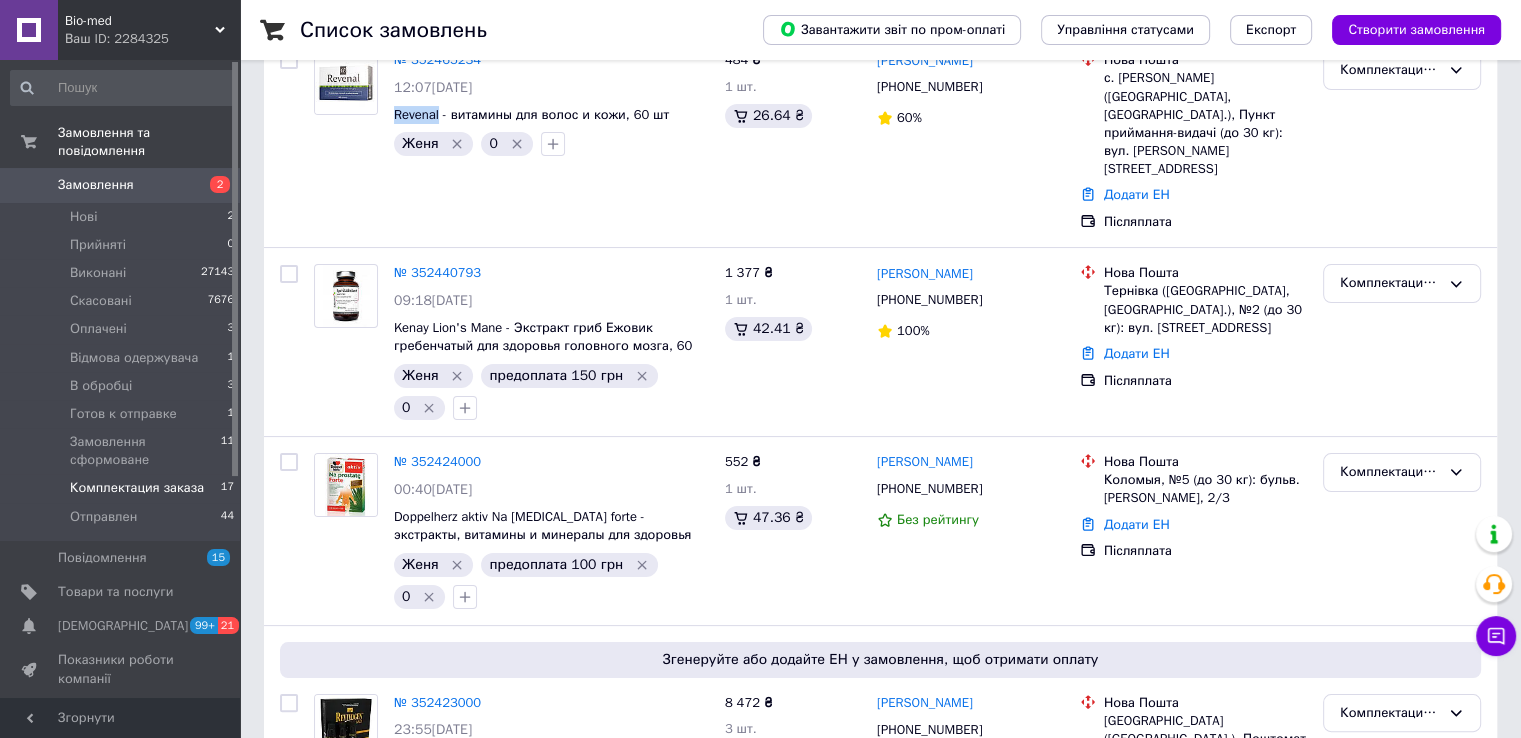 scroll, scrollTop: 303, scrollLeft: 0, axis: vertical 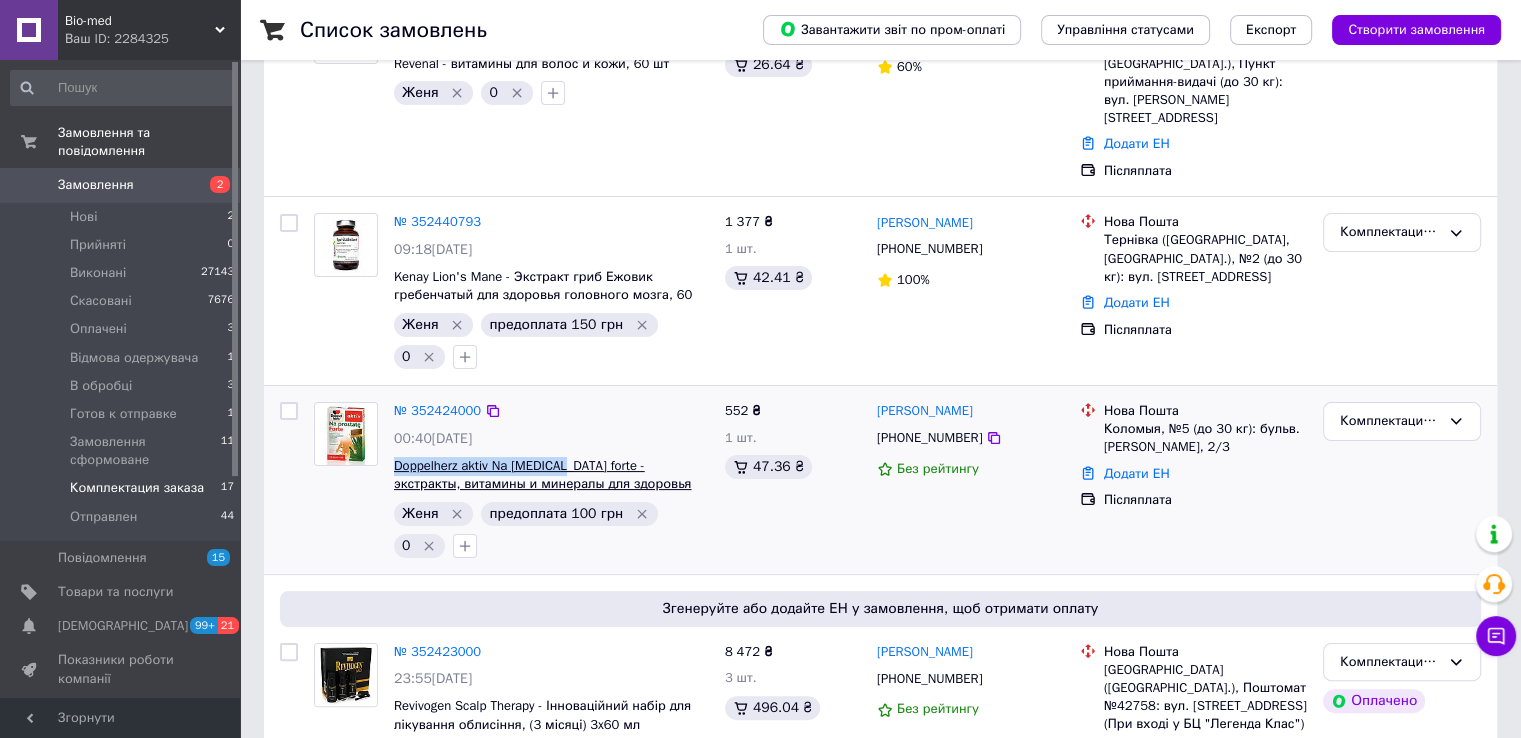 drag, startPoint x: 392, startPoint y: 432, endPoint x: 562, endPoint y: 429, distance: 170.02647 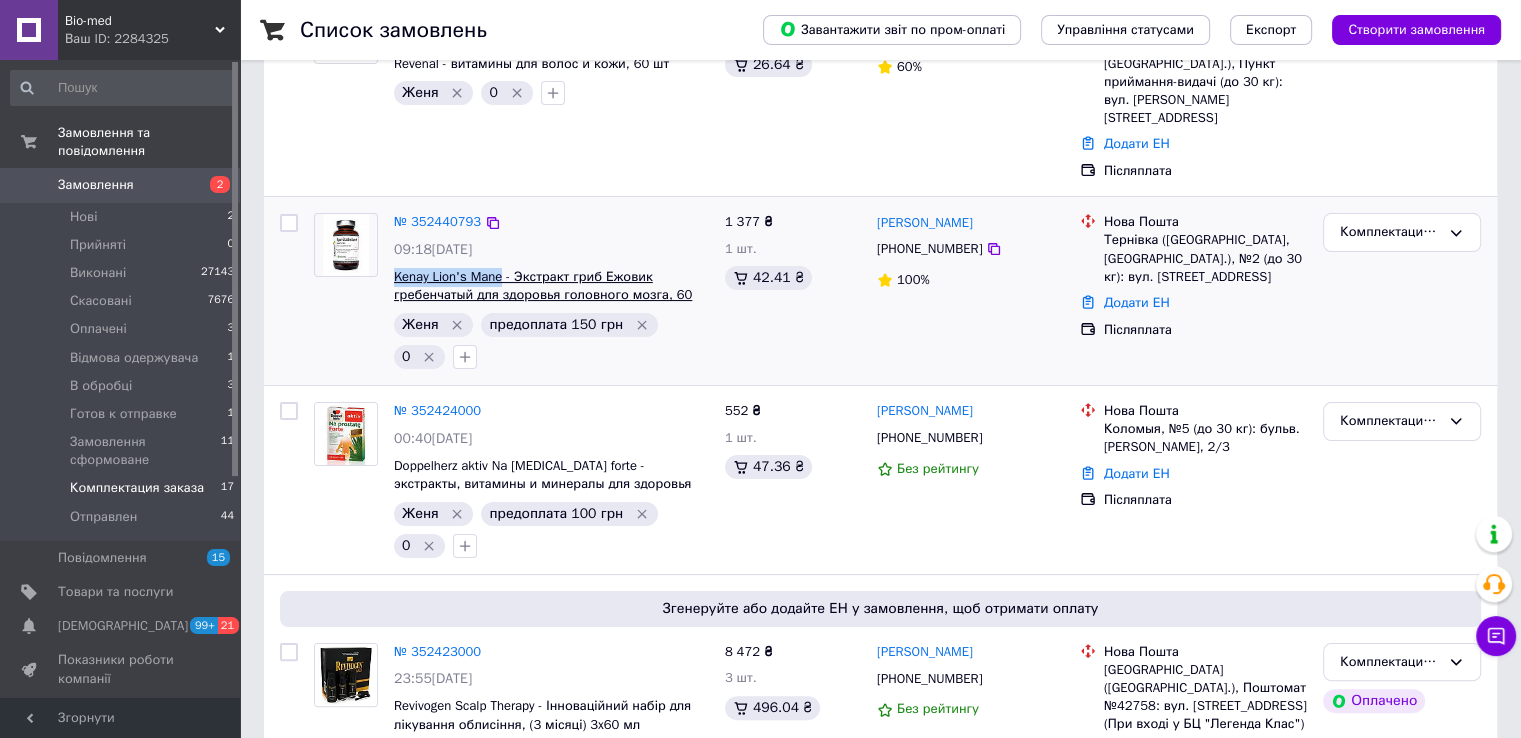 drag, startPoint x: 387, startPoint y: 239, endPoint x: 498, endPoint y: 242, distance: 111.040535 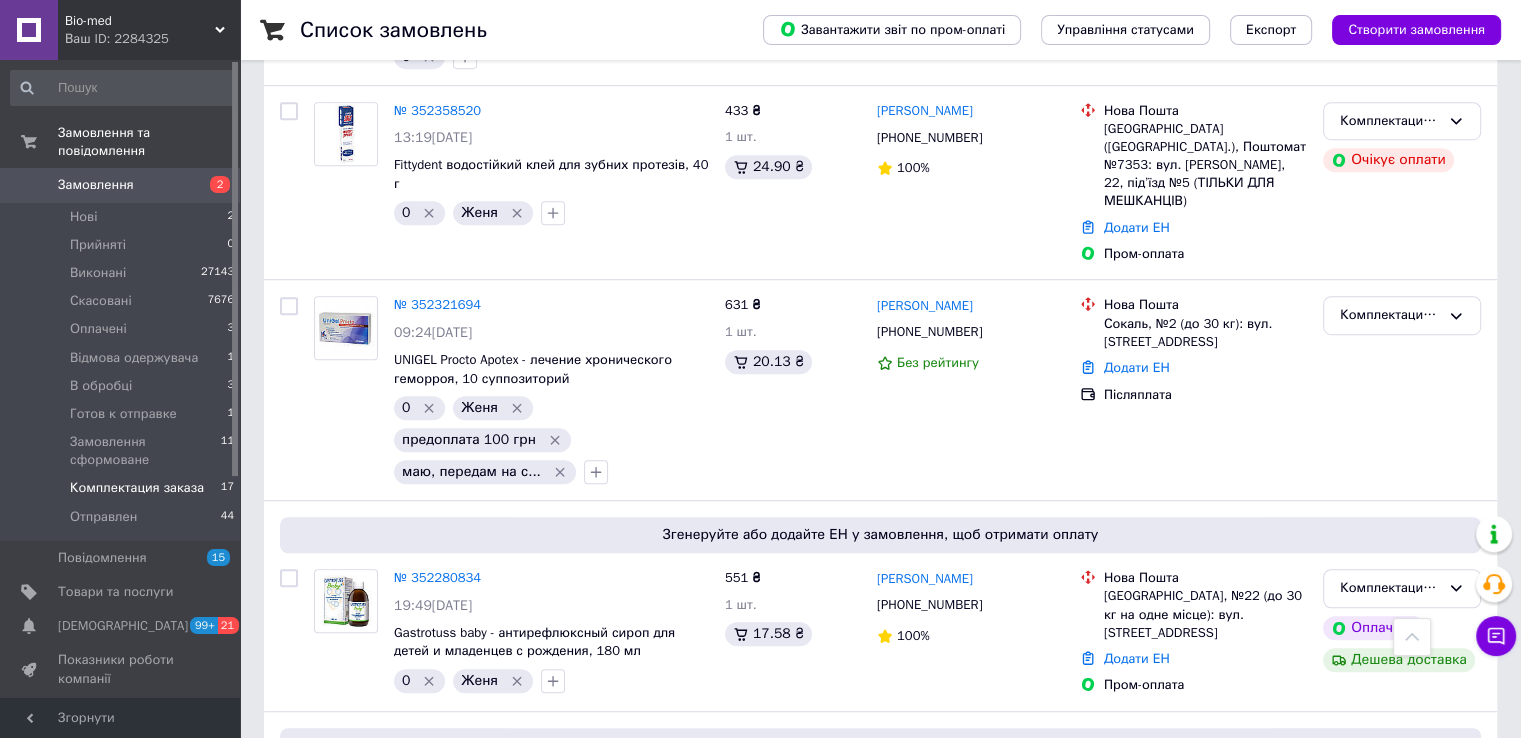 scroll, scrollTop: 1103, scrollLeft: 0, axis: vertical 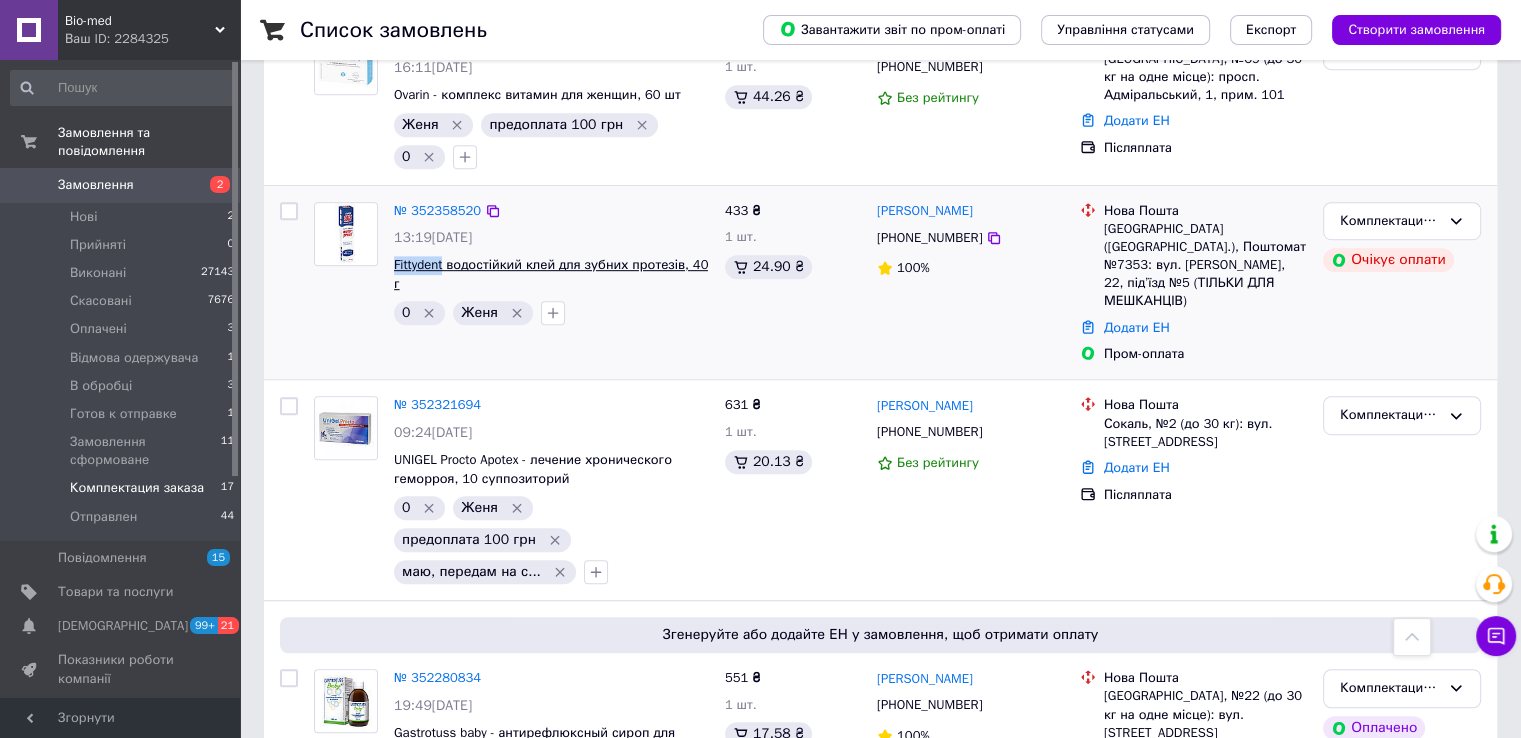 drag, startPoint x: 388, startPoint y: 230, endPoint x: 445, endPoint y: 228, distance: 57.035076 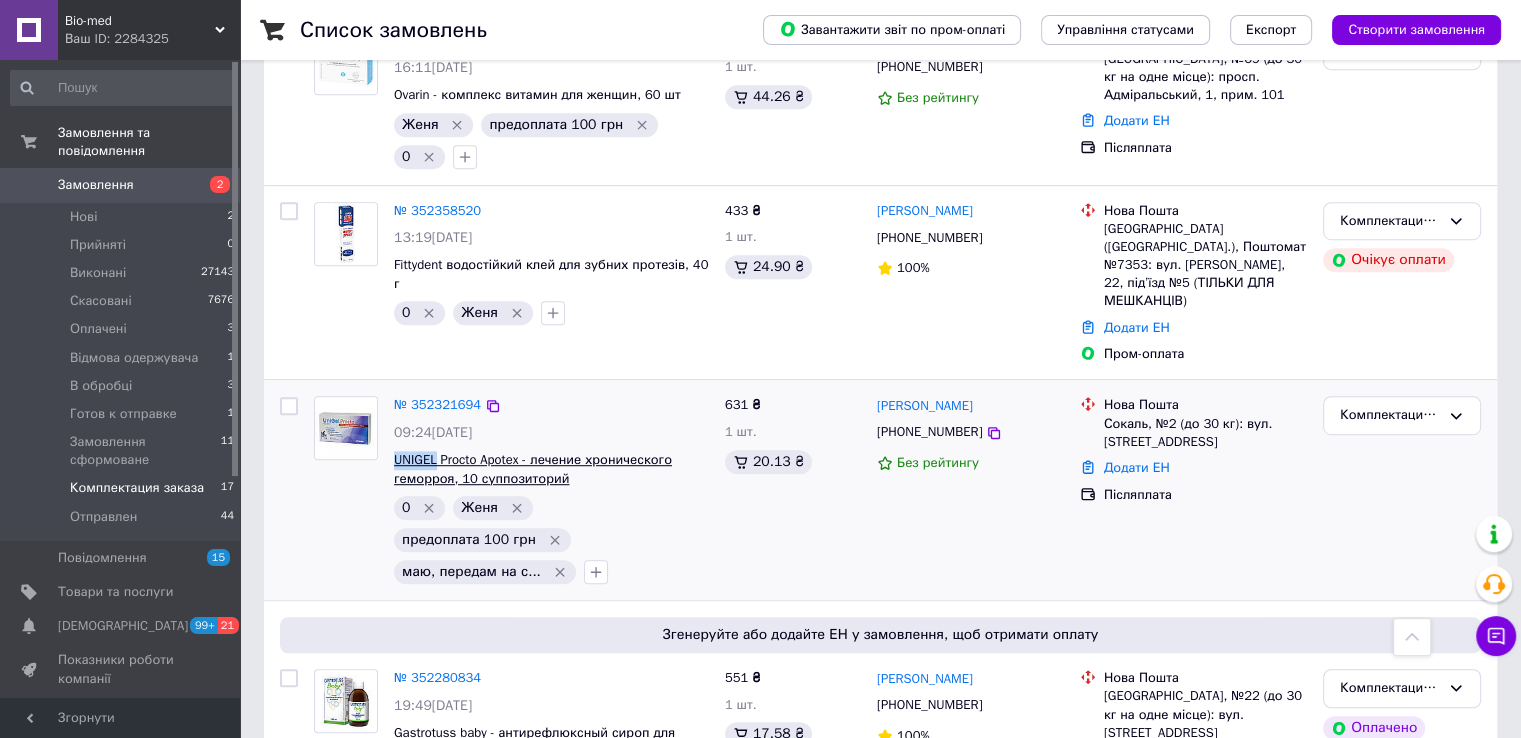 drag, startPoint x: 389, startPoint y: 405, endPoint x: 438, endPoint y: 404, distance: 49.010204 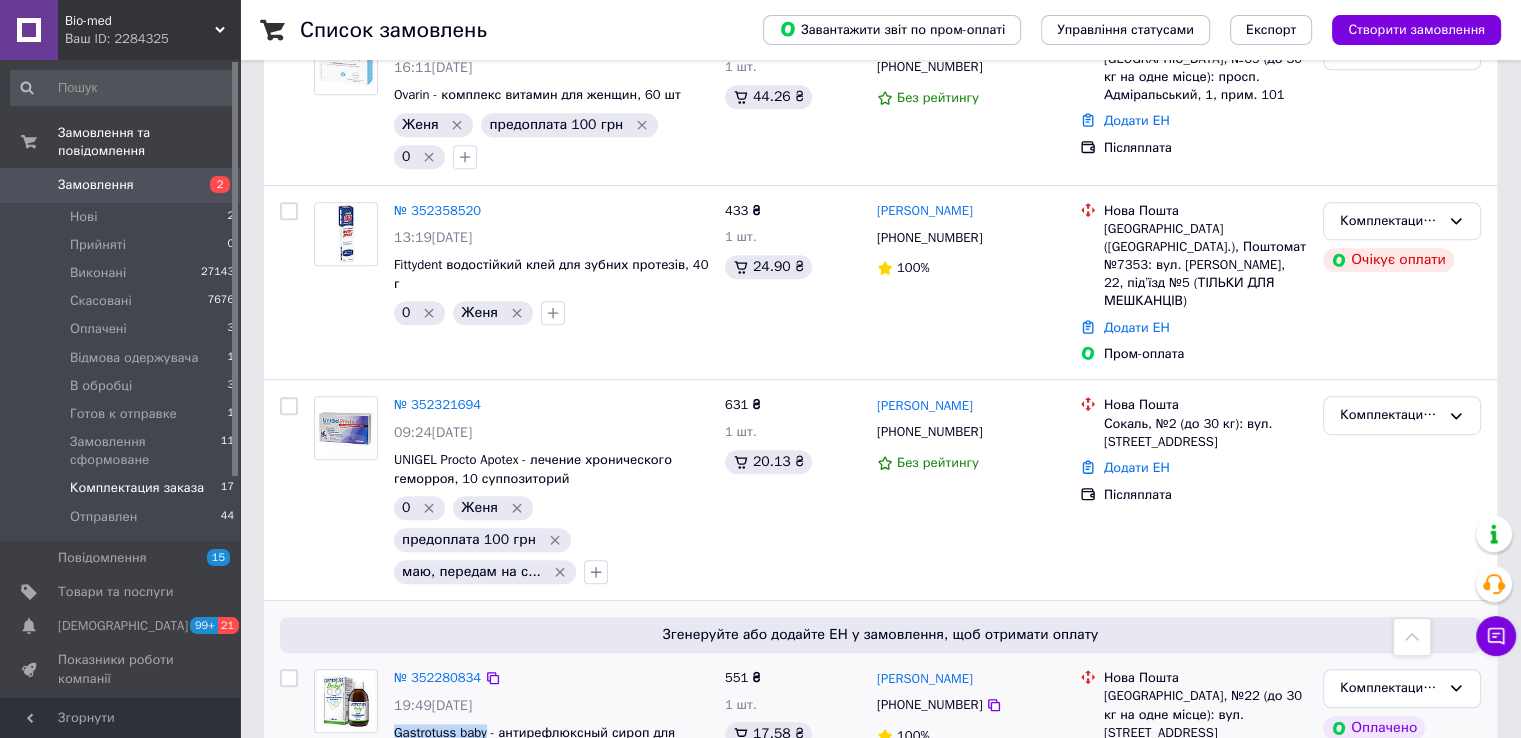 drag, startPoint x: 388, startPoint y: 645, endPoint x: 485, endPoint y: 643, distance: 97.020615 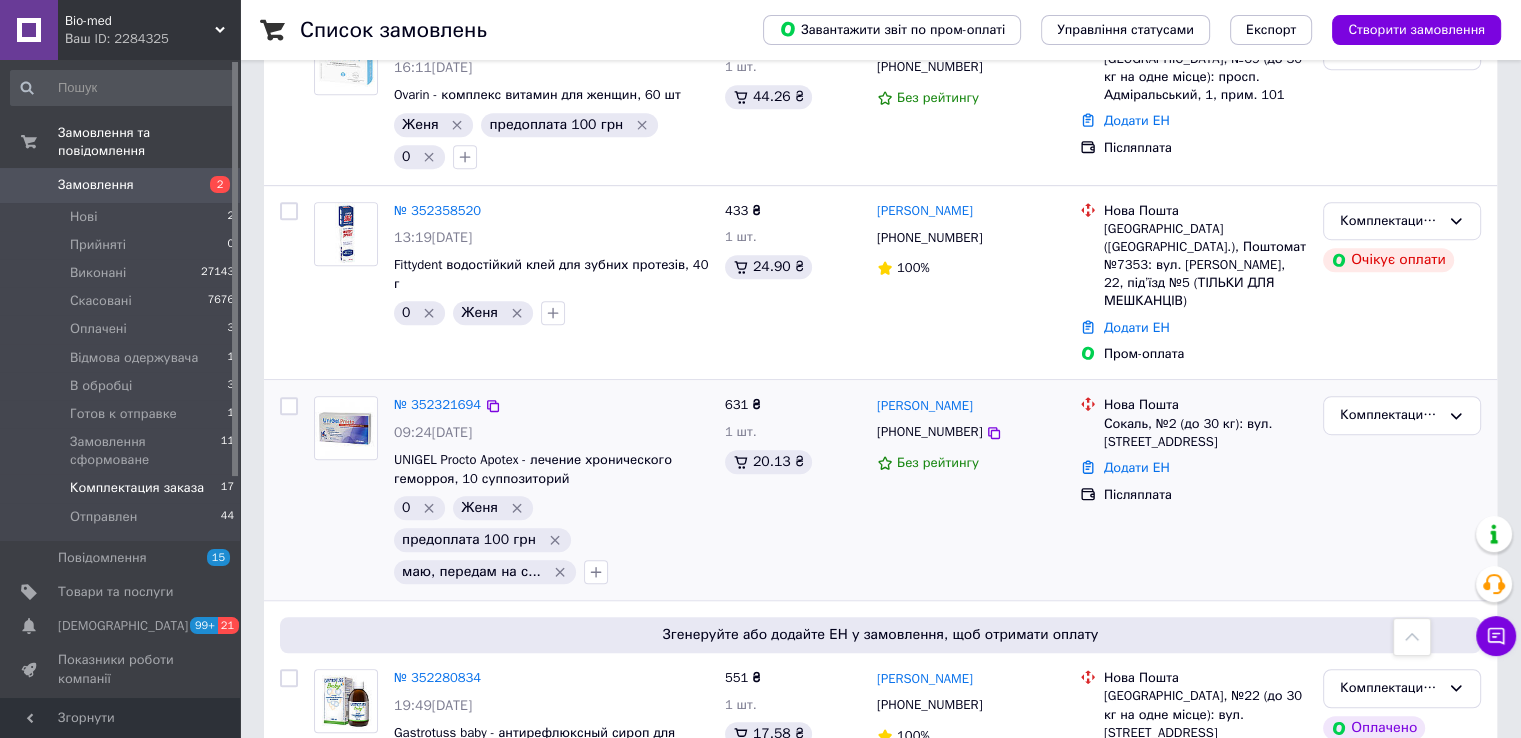 click on "№ 352321694 09:24, 12.07.2025 UNIGEL Procto Apotex - лечение хронического геморроя, 10 суппозиторий 0   Женя   предоплата 100 грн   маю, передам на с..." at bounding box center (551, 490) 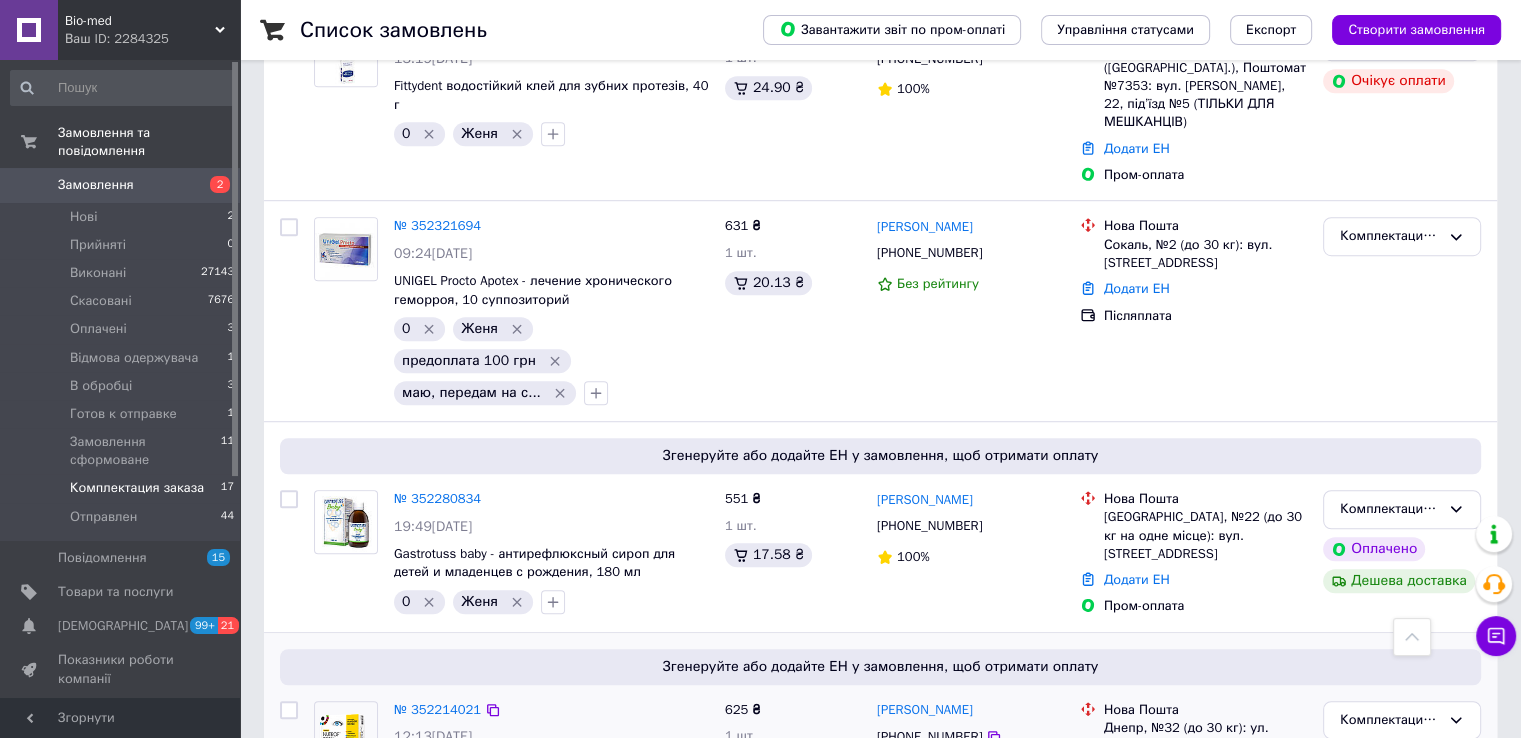 scroll, scrollTop: 1703, scrollLeft: 0, axis: vertical 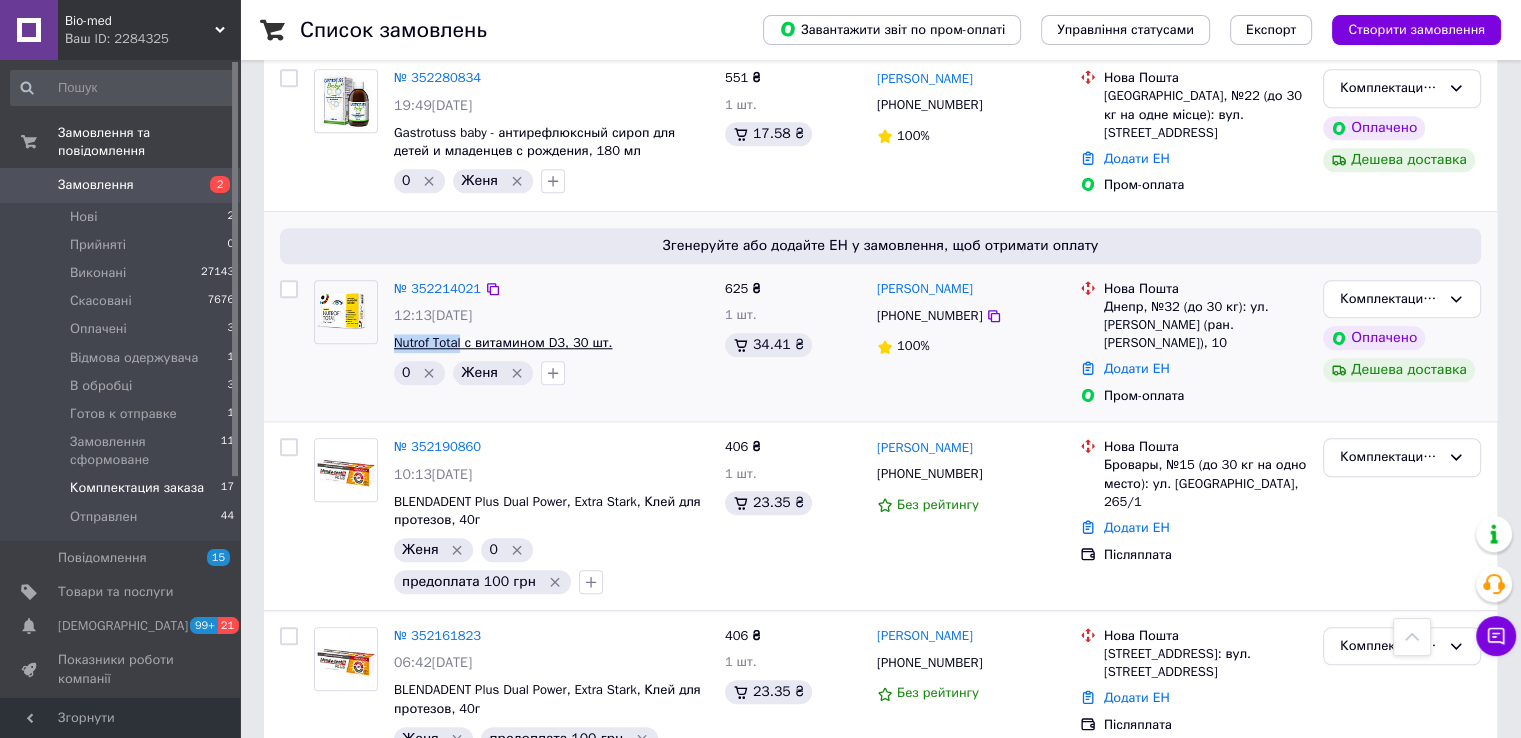 drag, startPoint x: 390, startPoint y: 249, endPoint x: 463, endPoint y: 252, distance: 73.061615 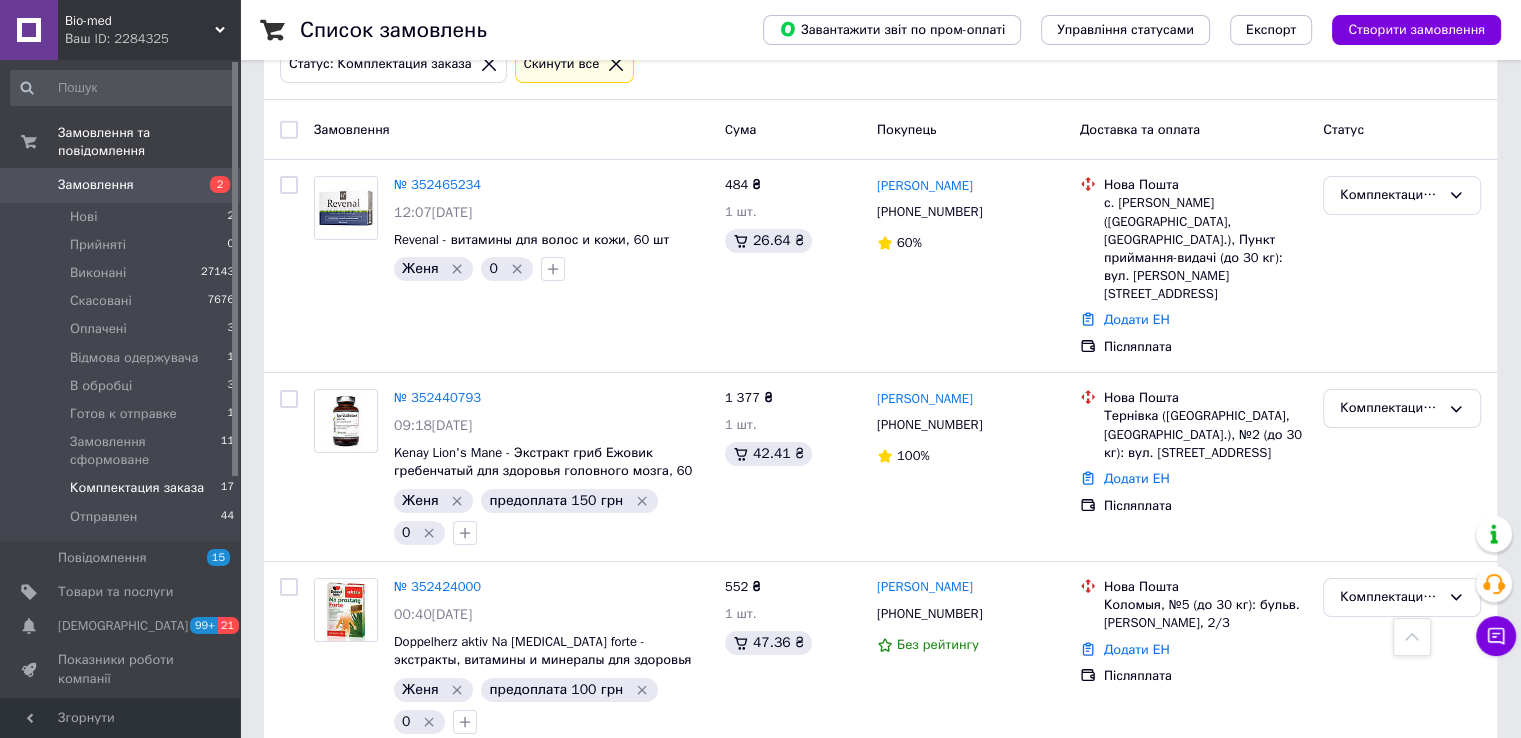 scroll, scrollTop: 0, scrollLeft: 0, axis: both 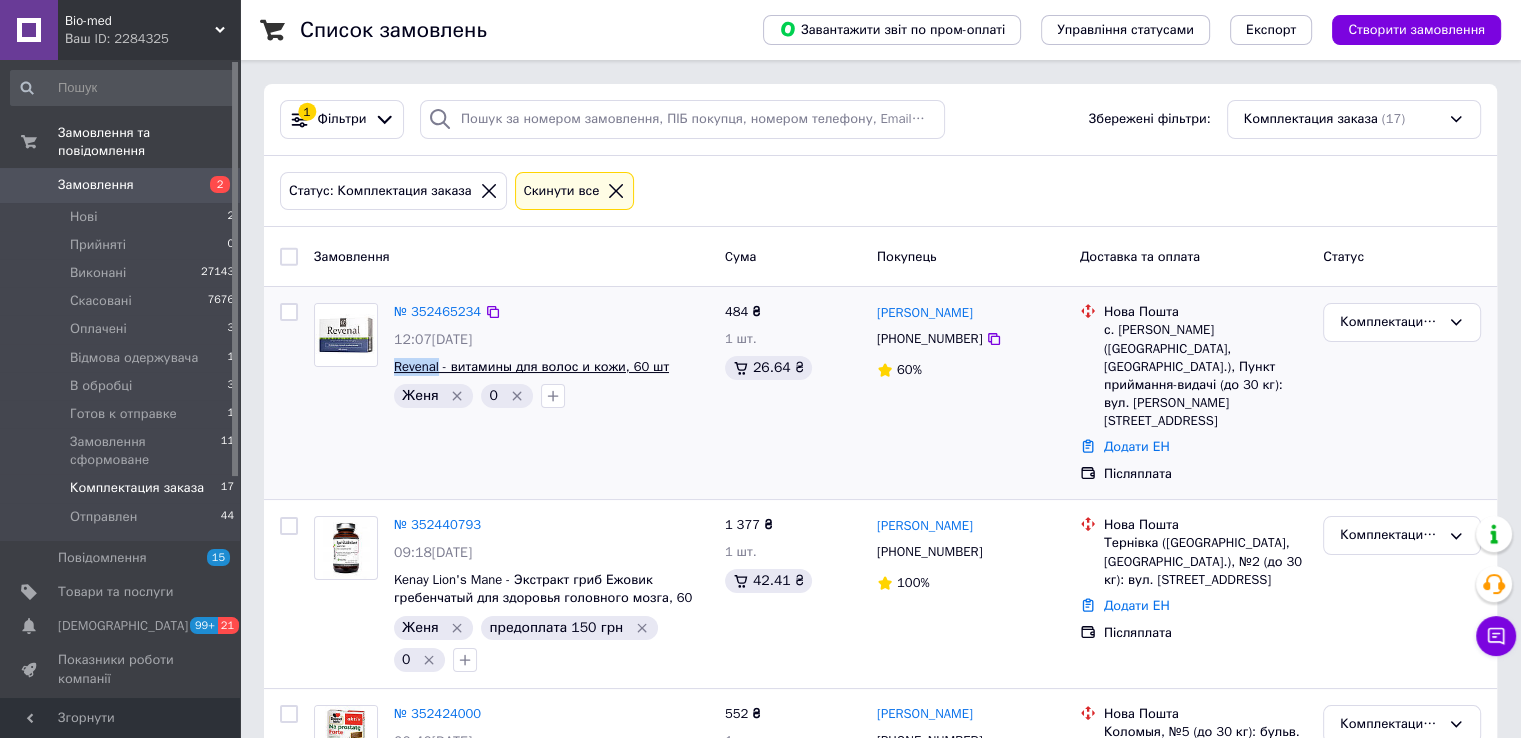 drag, startPoint x: 388, startPoint y: 370, endPoint x: 438, endPoint y: 369, distance: 50.01 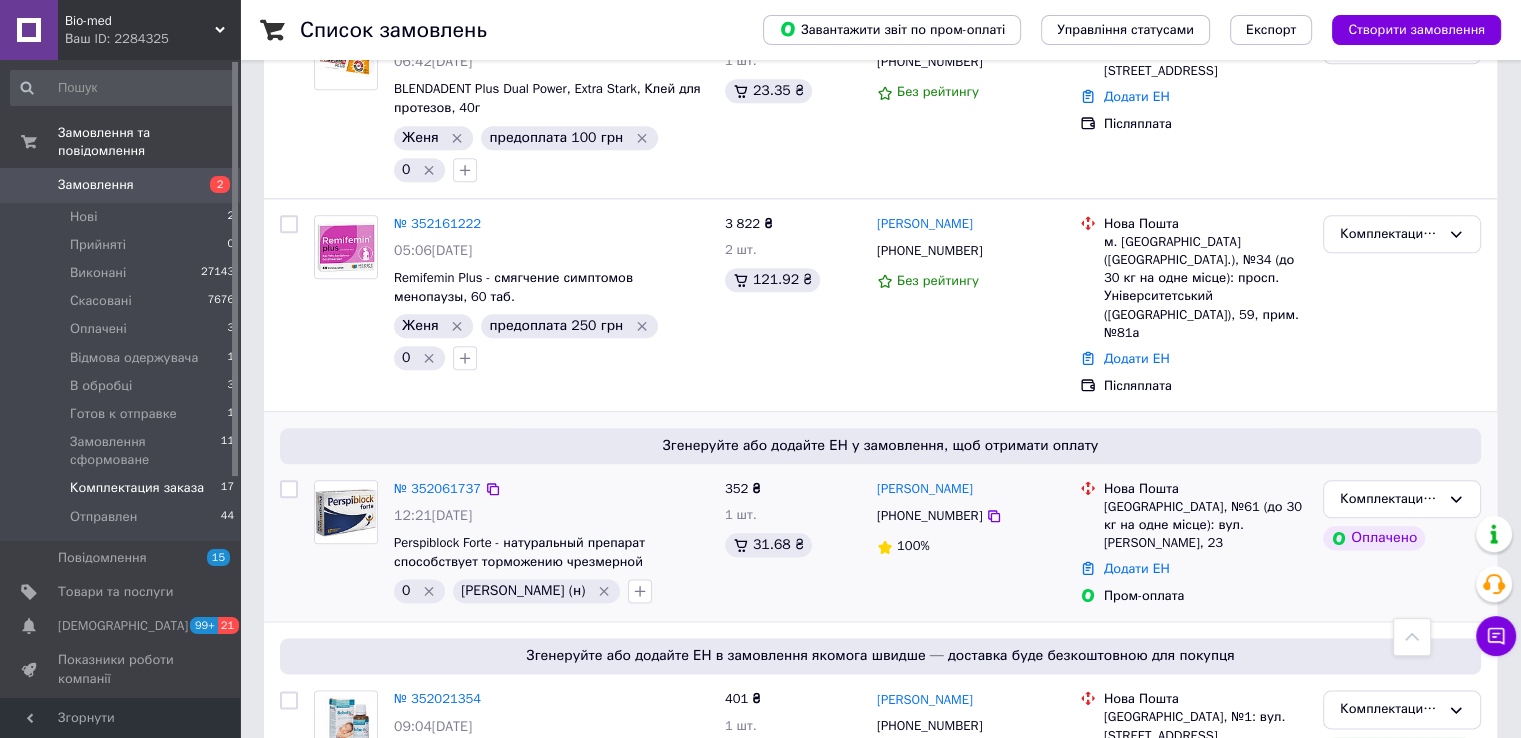 scroll, scrollTop: 2303, scrollLeft: 0, axis: vertical 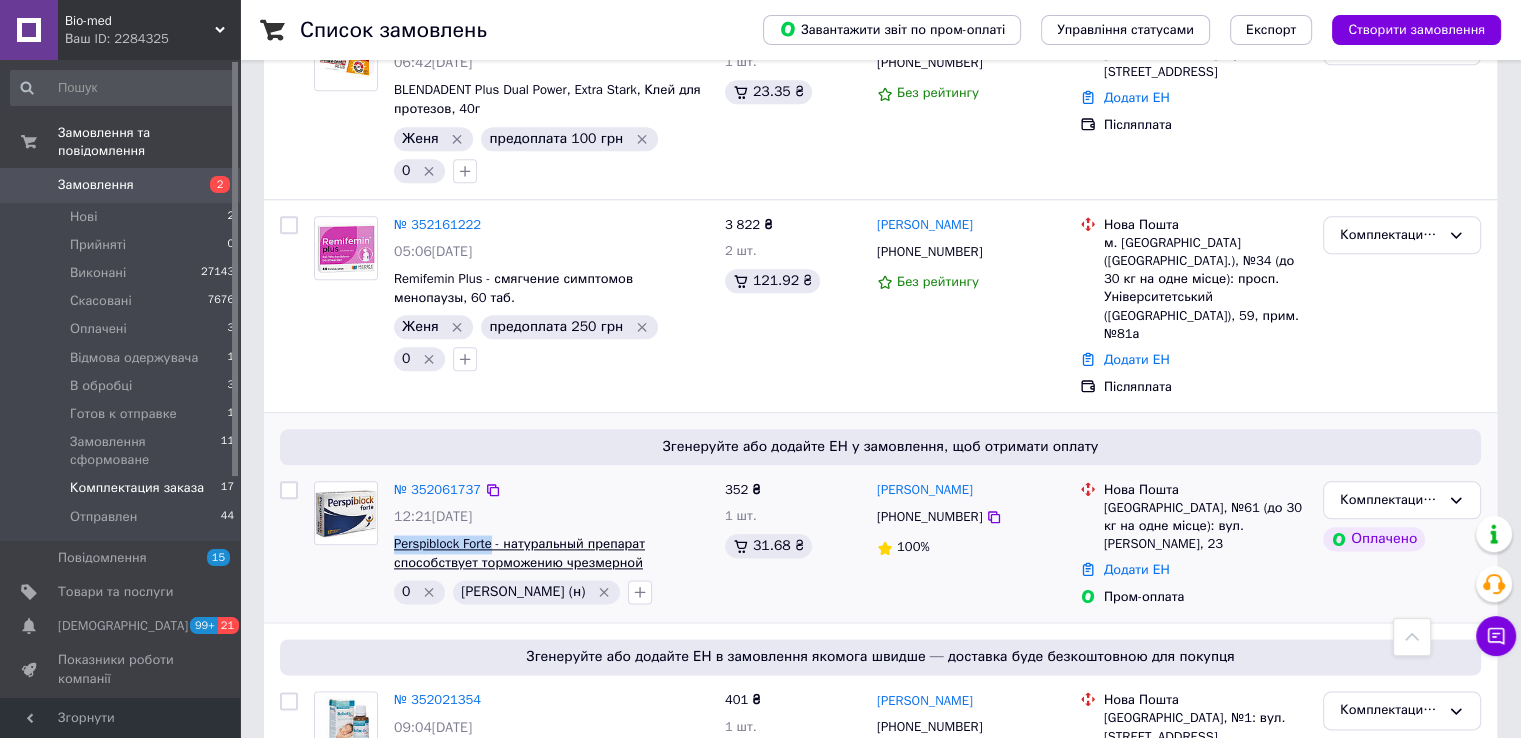 drag, startPoint x: 390, startPoint y: 425, endPoint x: 492, endPoint y: 431, distance: 102.176315 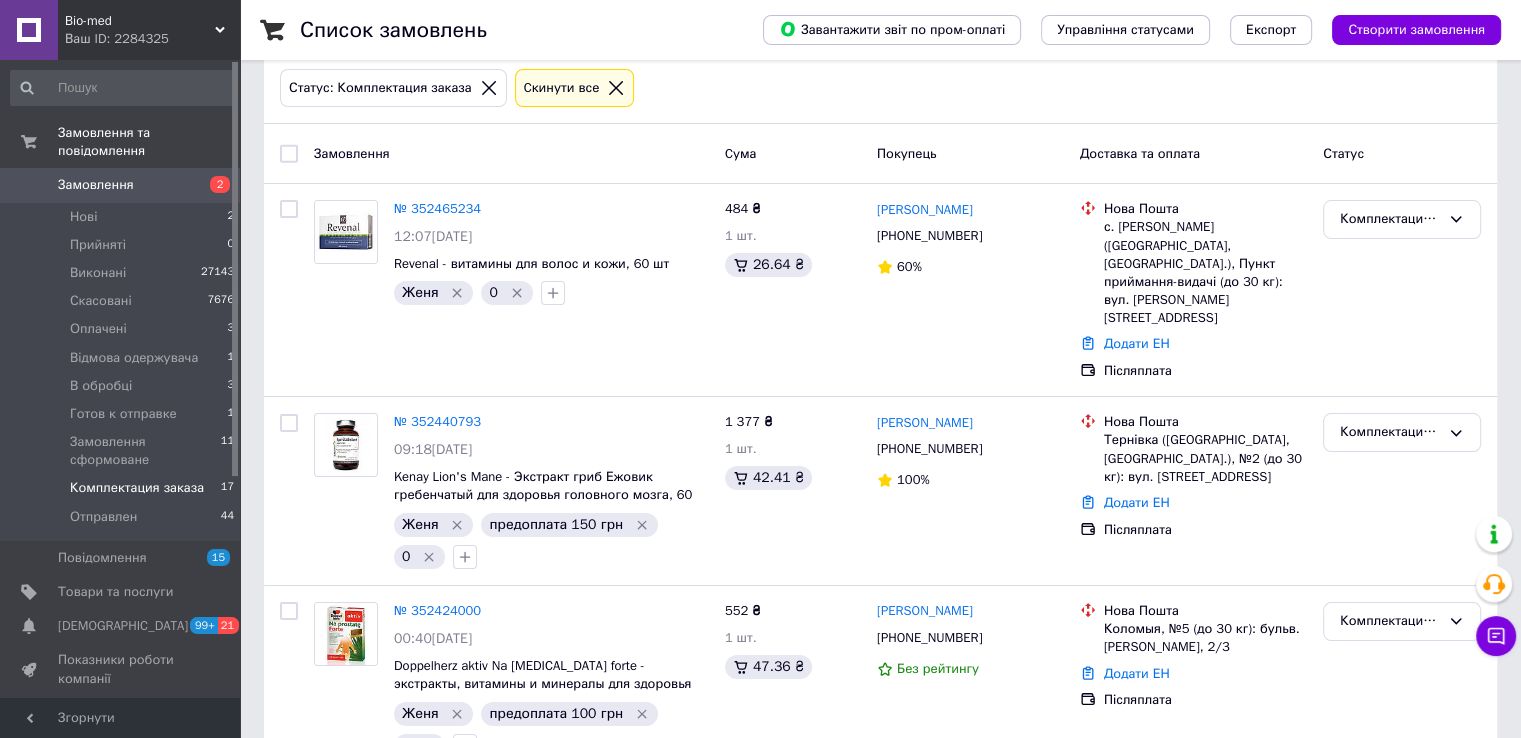 scroll, scrollTop: 0, scrollLeft: 0, axis: both 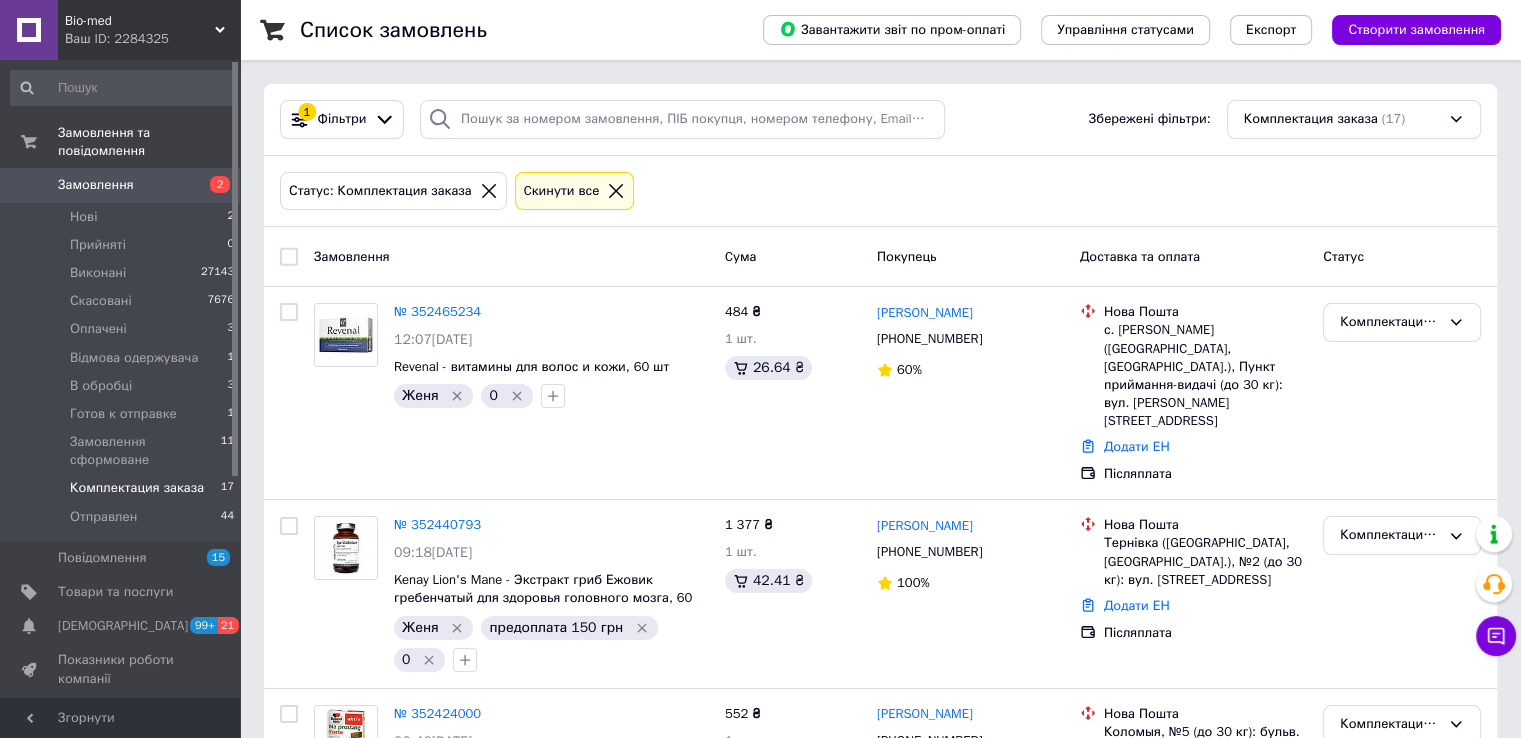 click 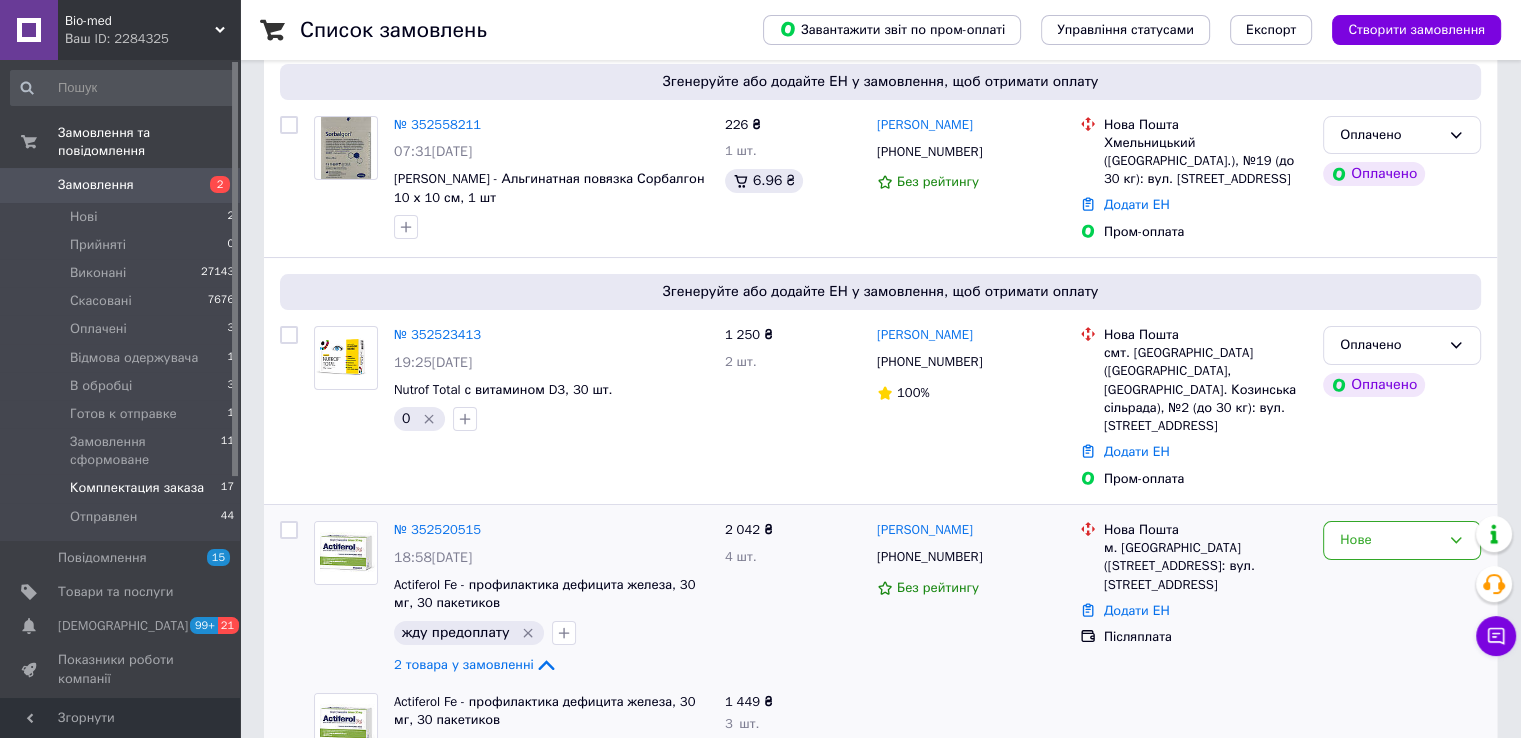 scroll, scrollTop: 300, scrollLeft: 0, axis: vertical 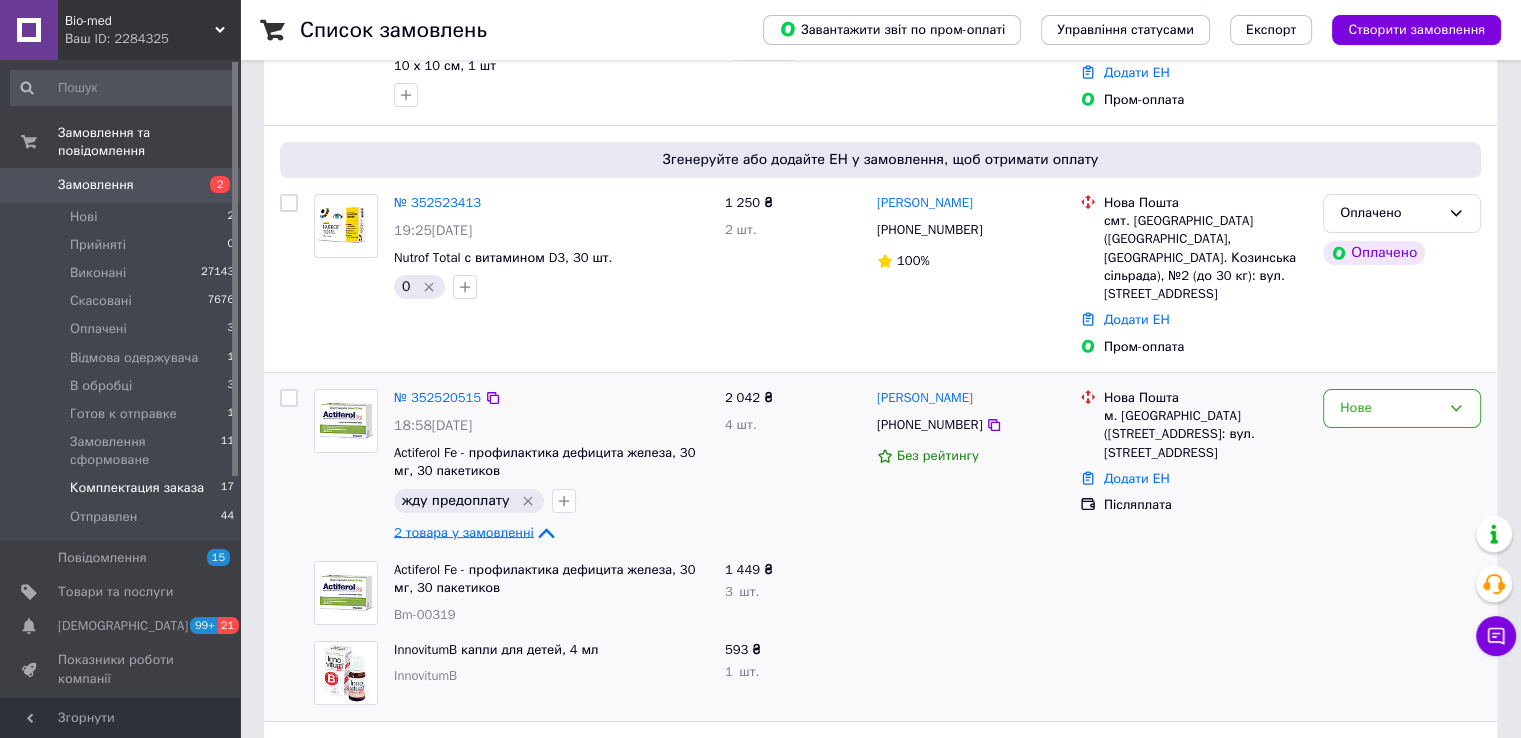 click 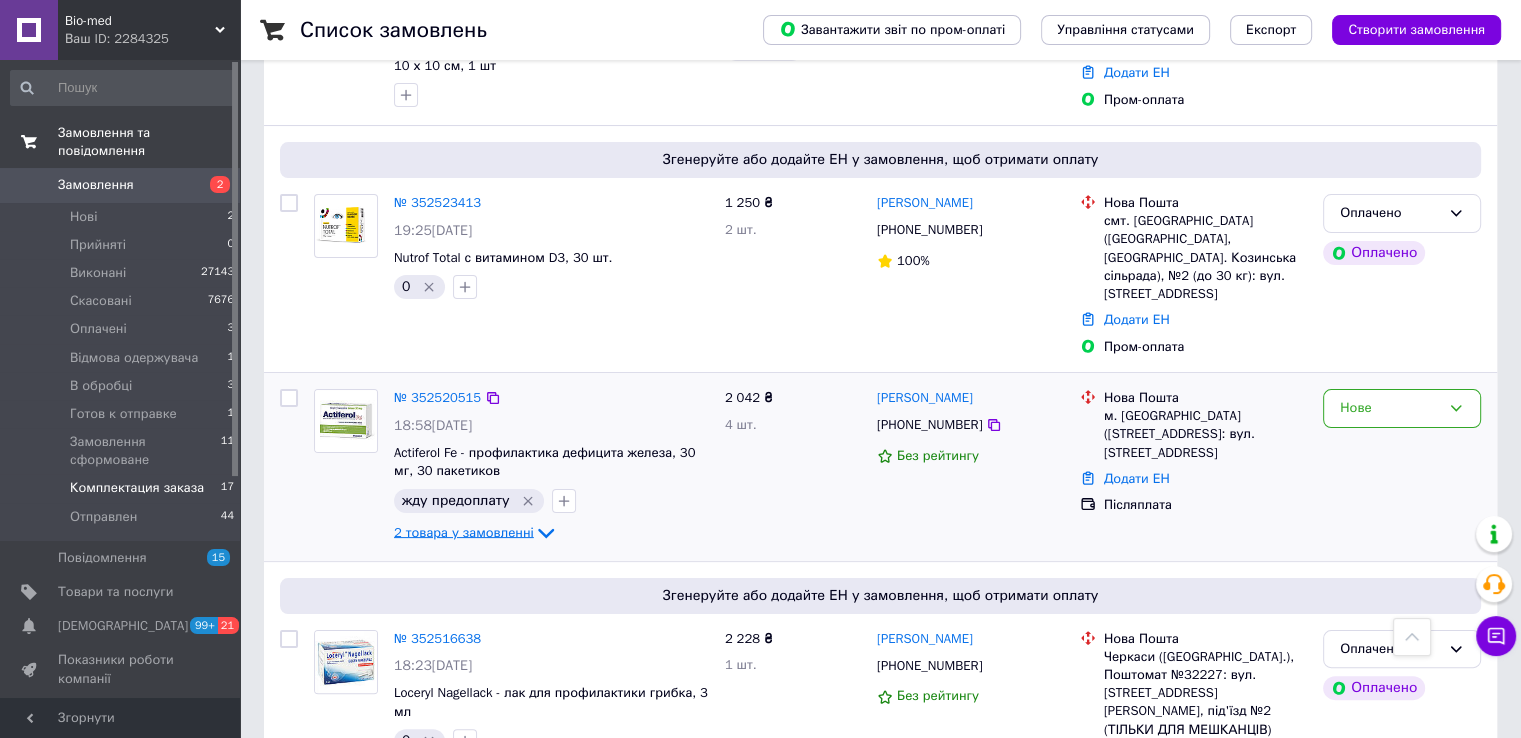 scroll, scrollTop: 600, scrollLeft: 0, axis: vertical 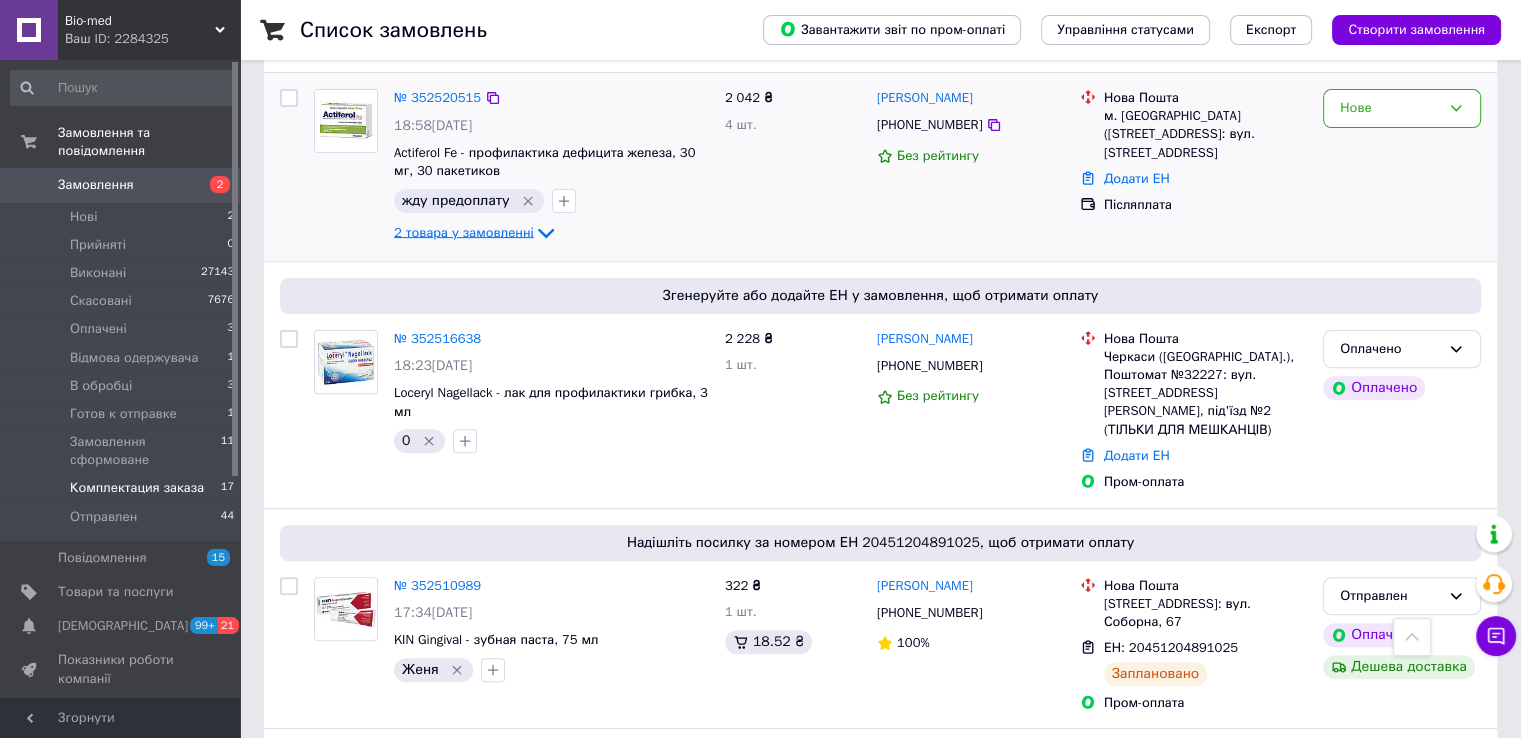 click 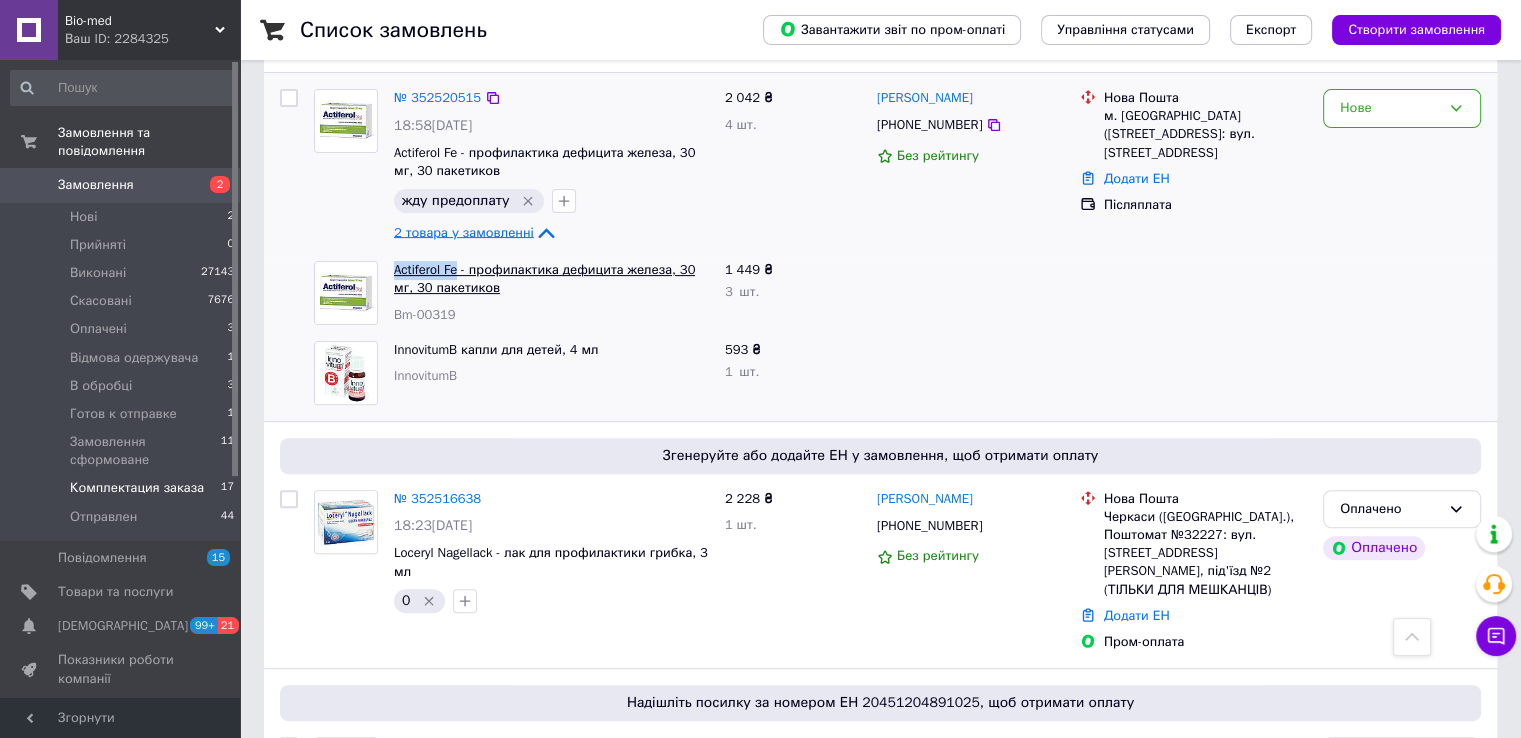 drag, startPoint x: 388, startPoint y: 250, endPoint x: 459, endPoint y: 257, distance: 71.34424 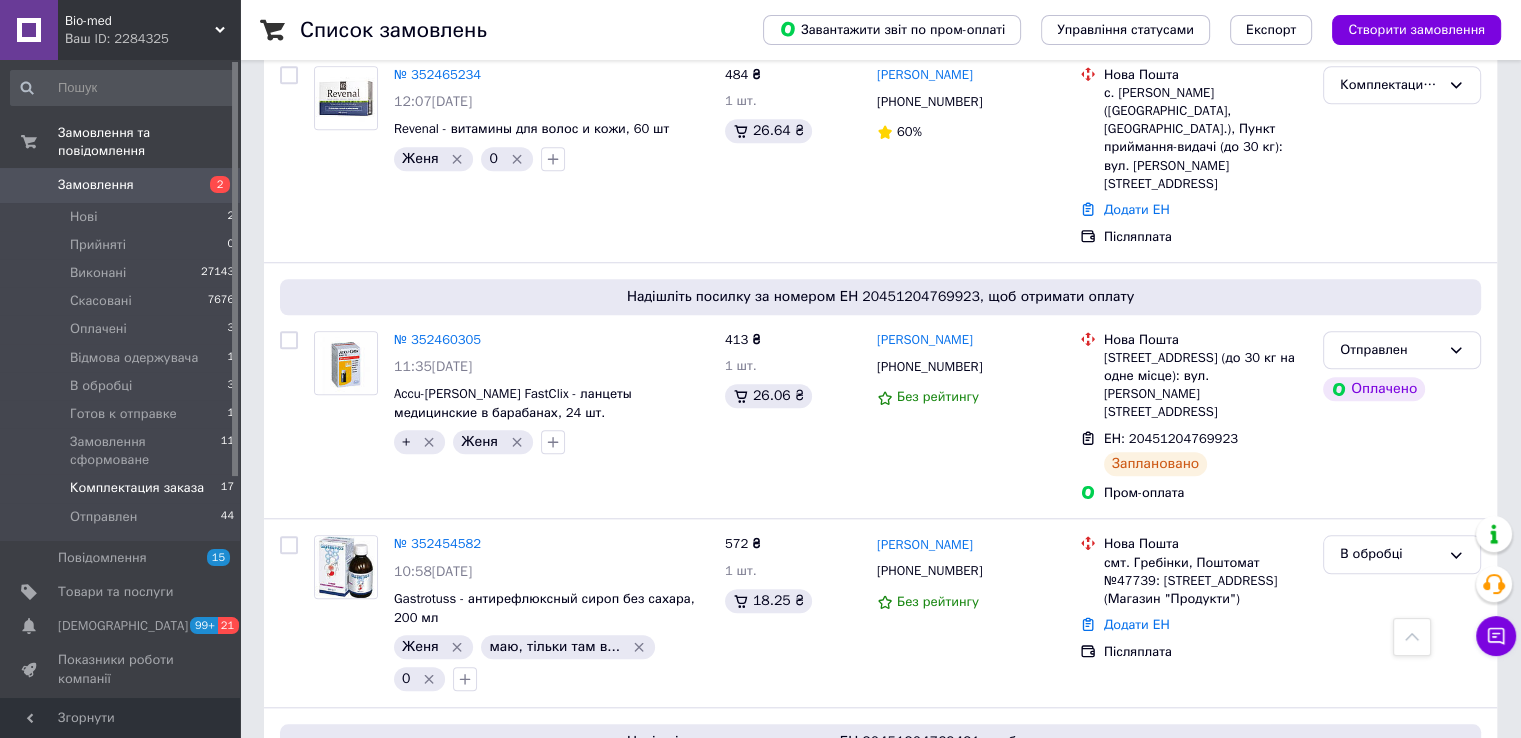 scroll, scrollTop: 1700, scrollLeft: 0, axis: vertical 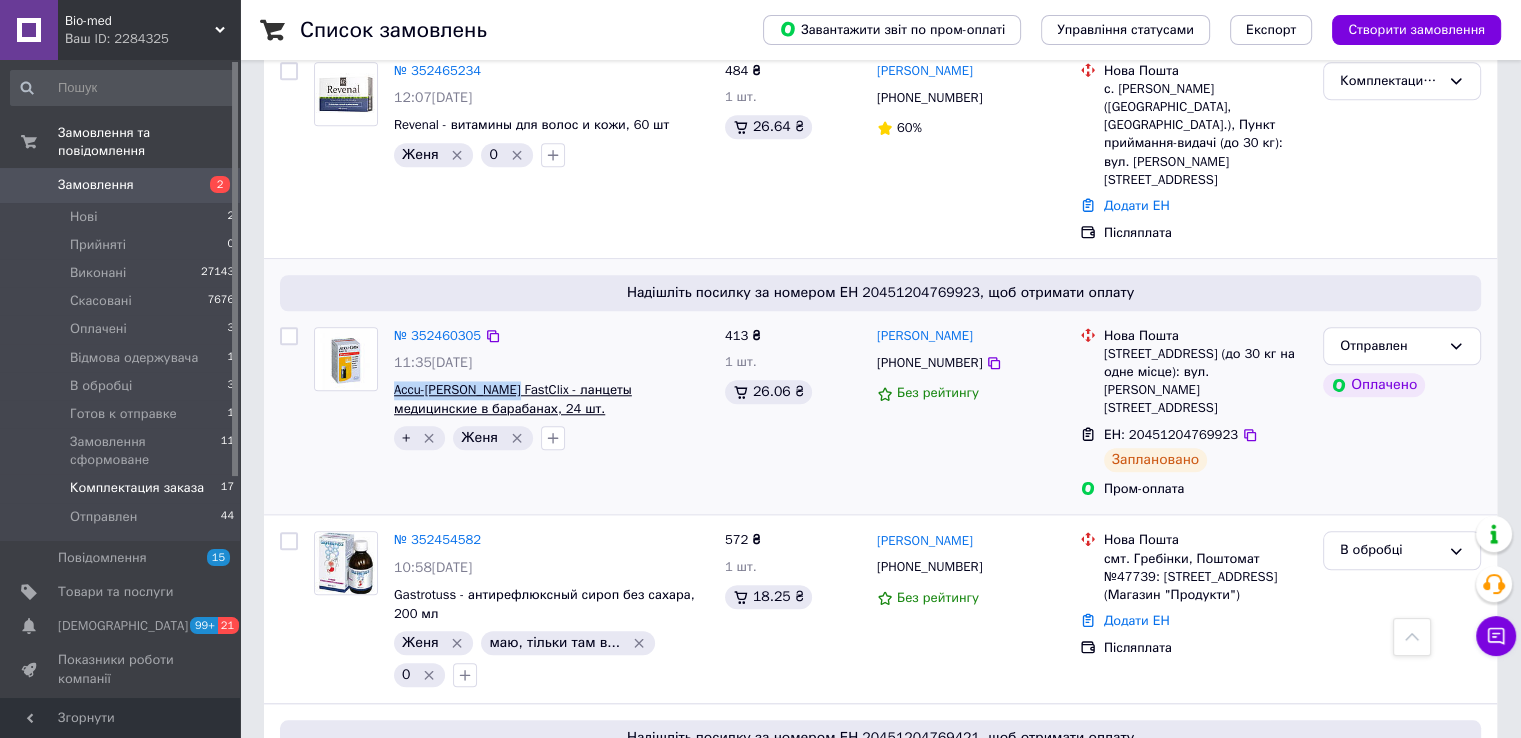 drag, startPoint x: 385, startPoint y: 302, endPoint x: 500, endPoint y: 296, distance: 115.15642 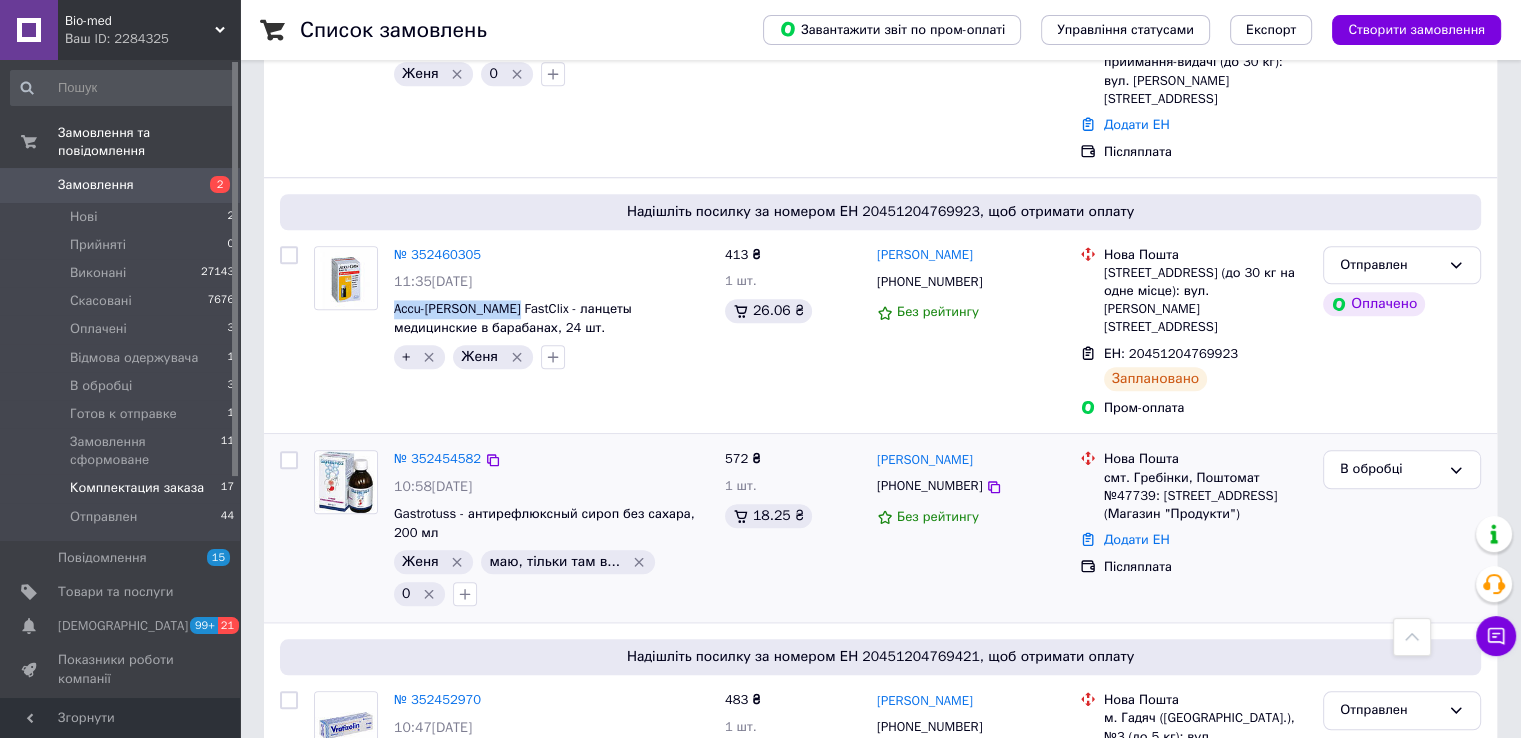 scroll, scrollTop: 2100, scrollLeft: 0, axis: vertical 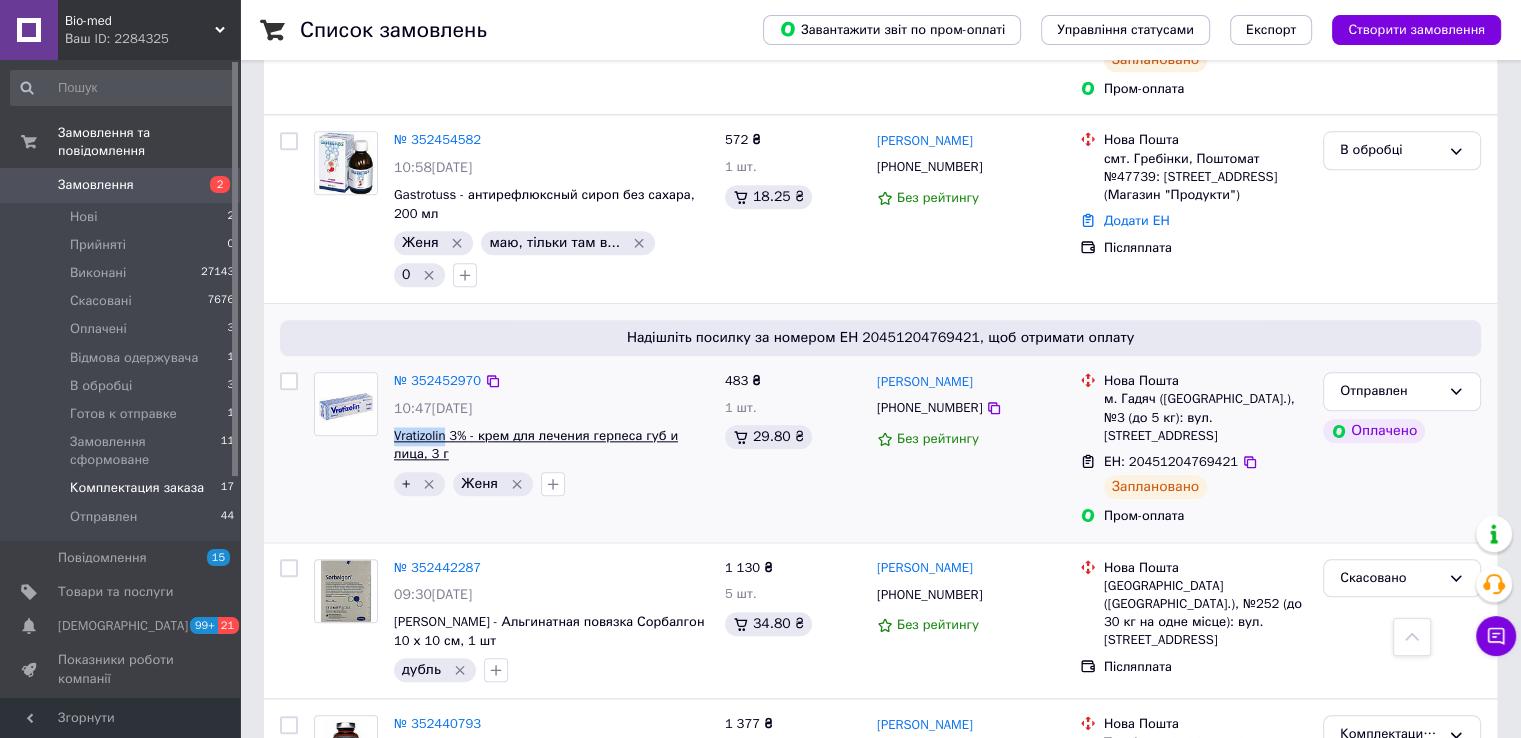 drag, startPoint x: 391, startPoint y: 311, endPoint x: 447, endPoint y: 310, distance: 56.008926 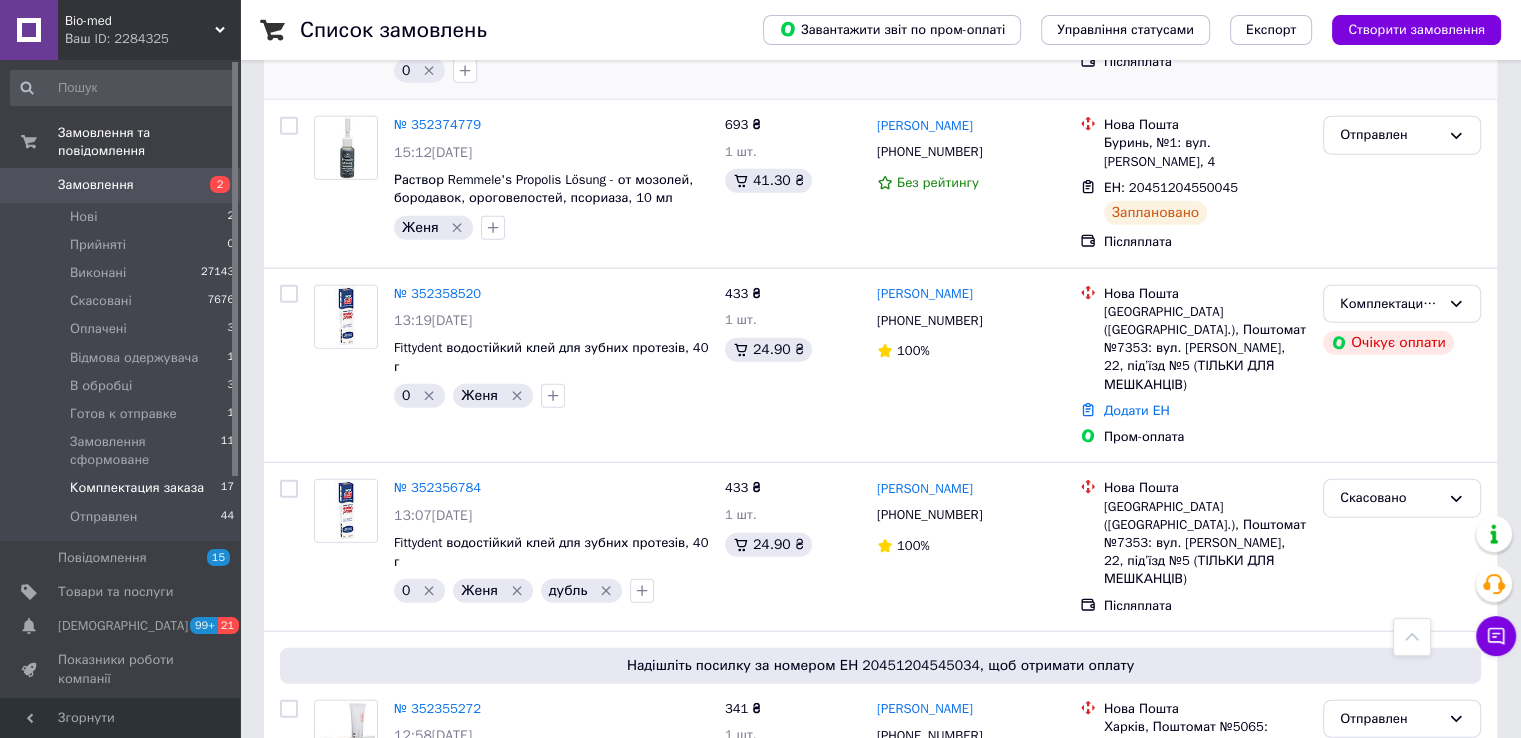 scroll, scrollTop: 4800, scrollLeft: 0, axis: vertical 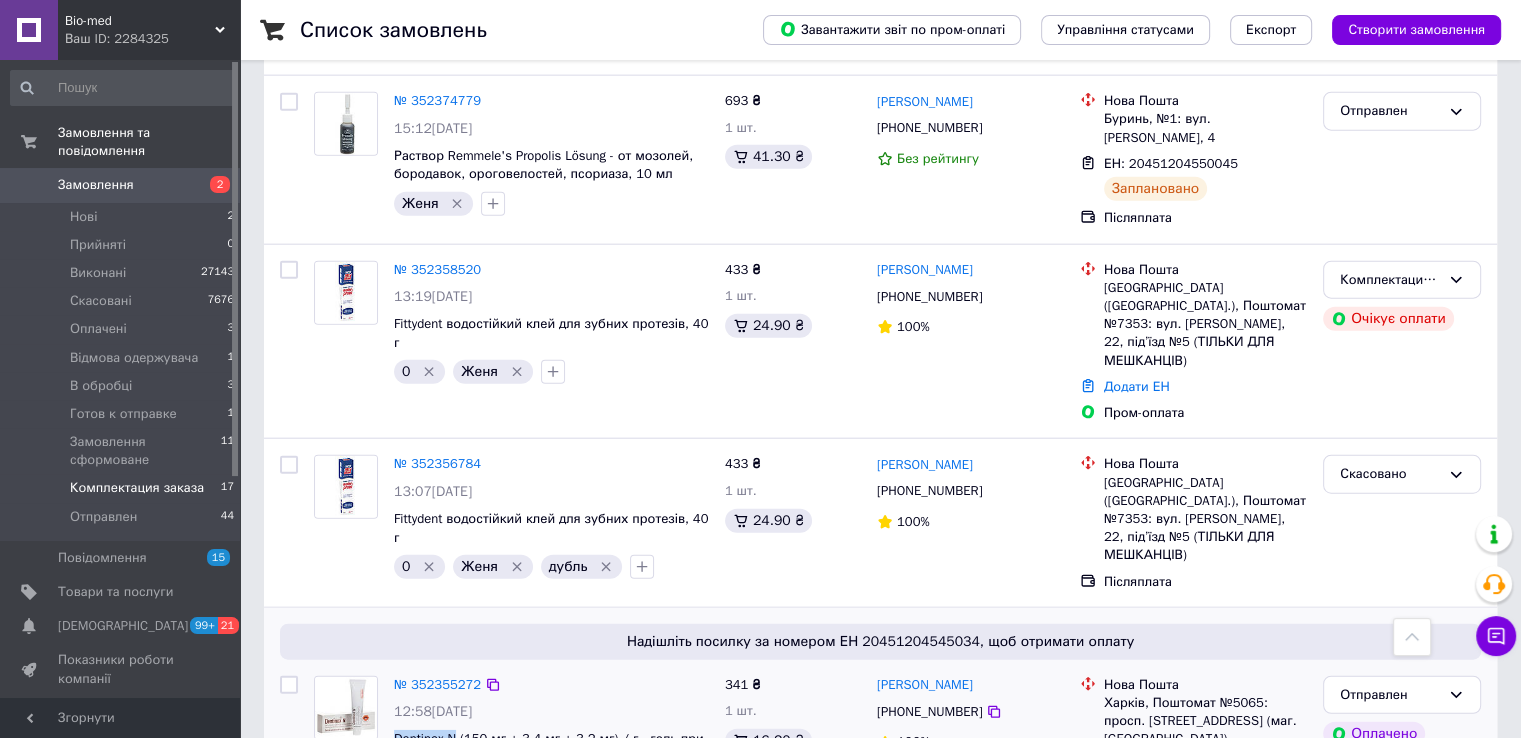 drag, startPoint x: 390, startPoint y: 425, endPoint x: 460, endPoint y: 425, distance: 70 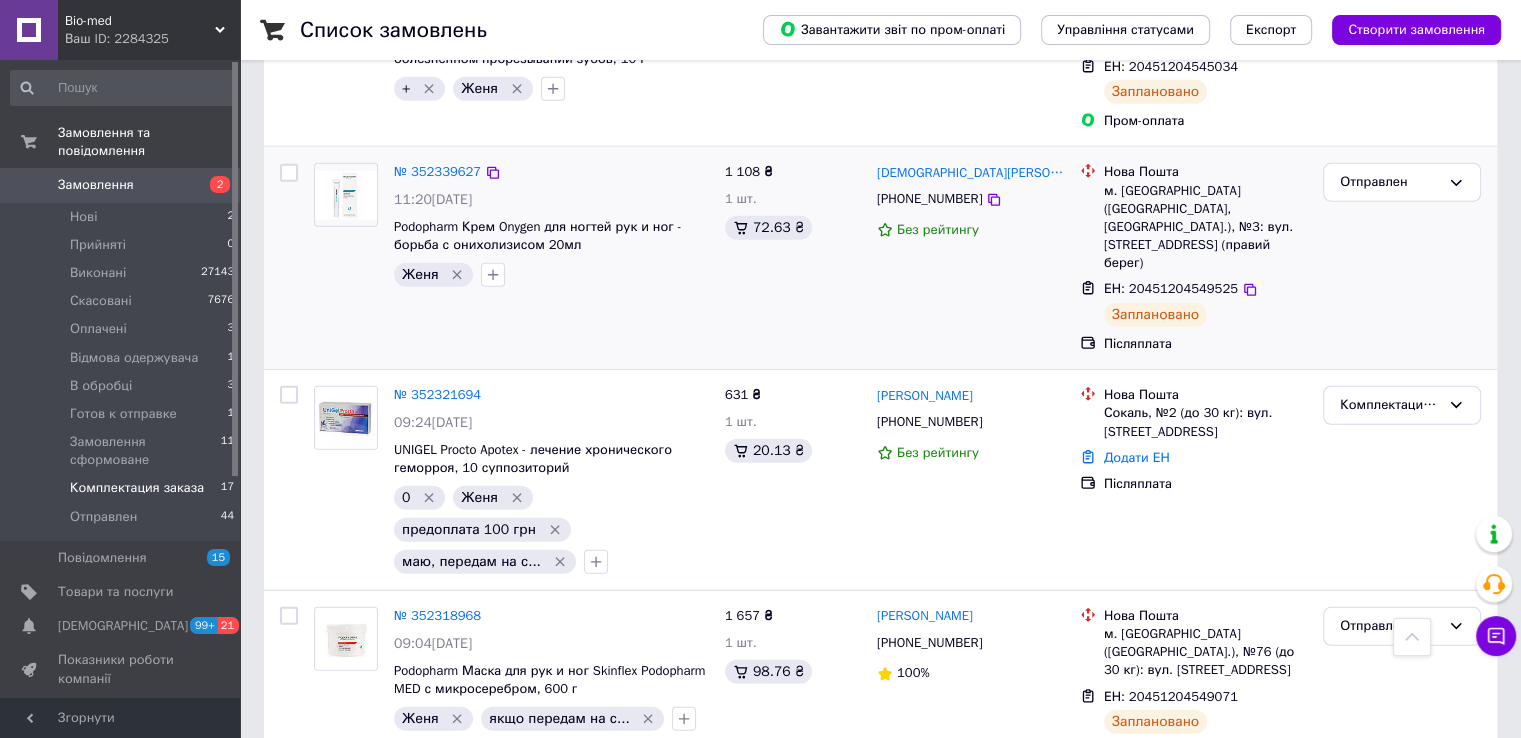 scroll, scrollTop: 5500, scrollLeft: 0, axis: vertical 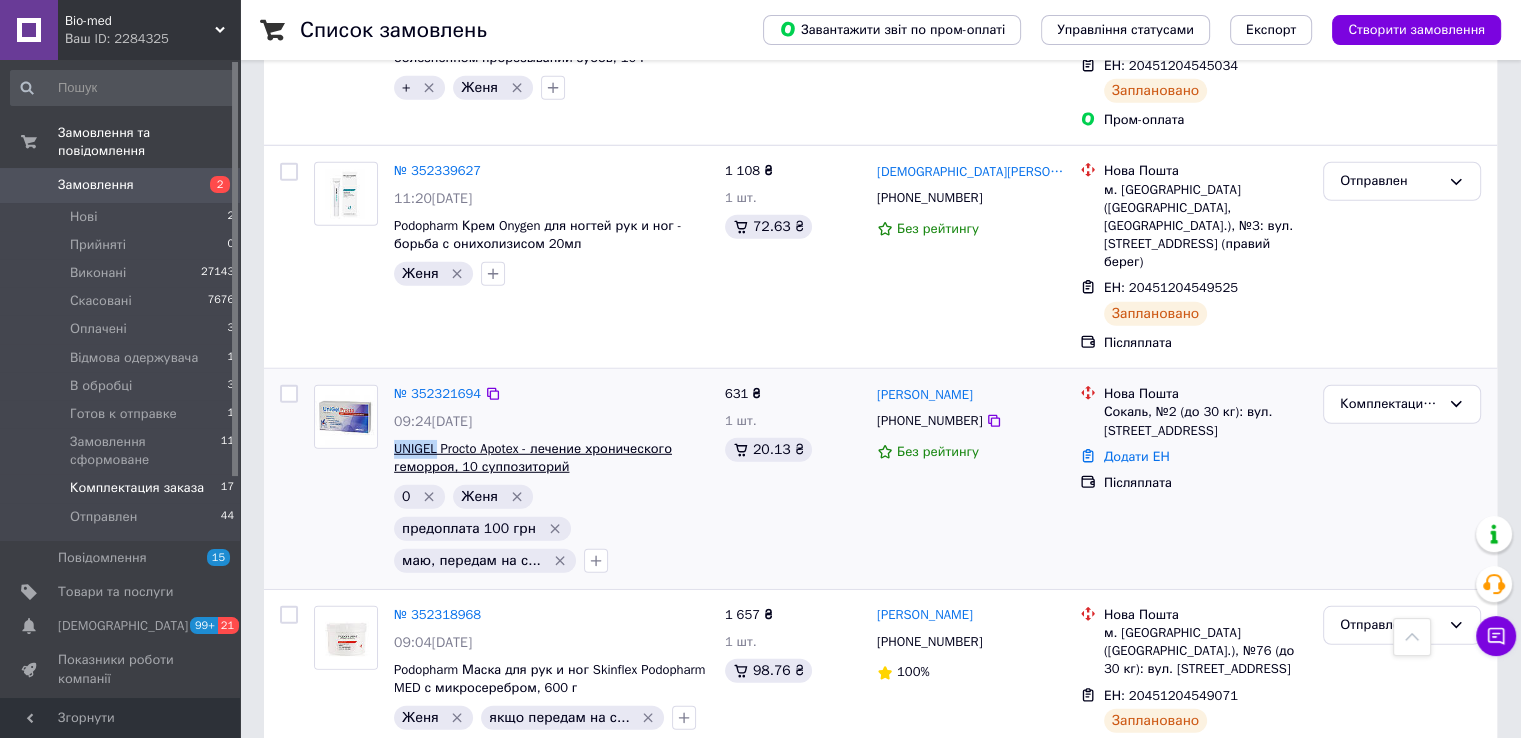 drag, startPoint x: 388, startPoint y: 99, endPoint x: 438, endPoint y: 96, distance: 50.08992 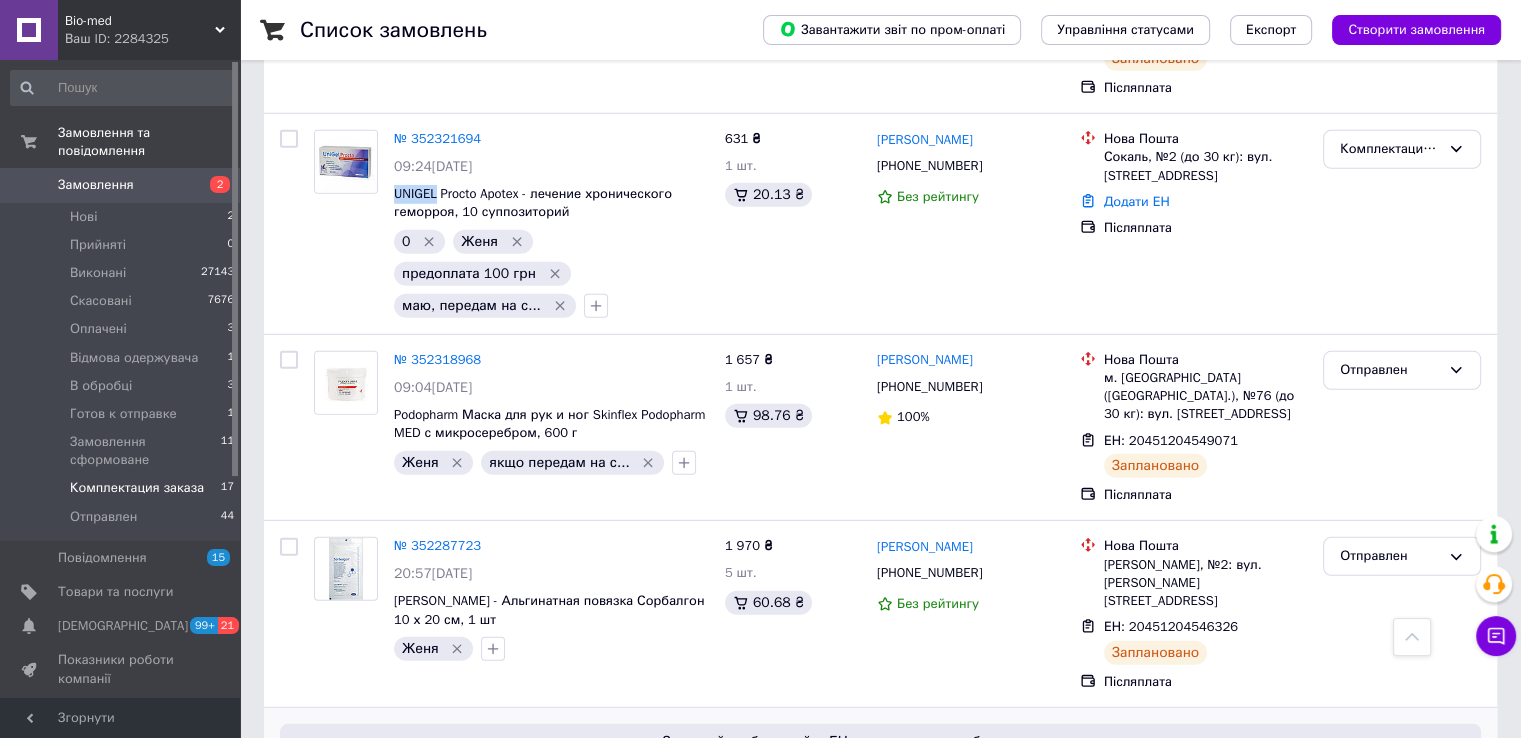 scroll, scrollTop: 6000, scrollLeft: 0, axis: vertical 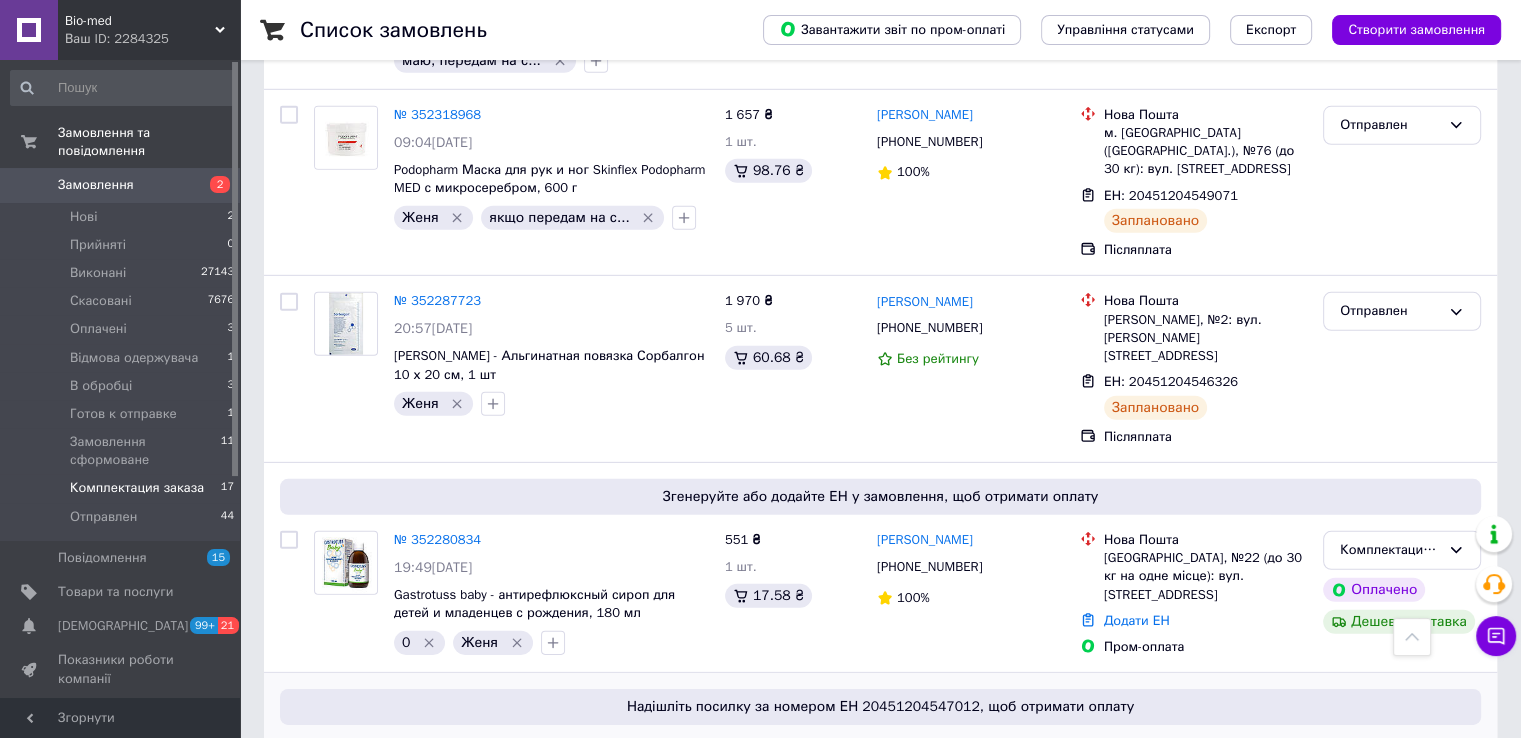 drag, startPoint x: 388, startPoint y: 386, endPoint x: 454, endPoint y: 388, distance: 66.0303 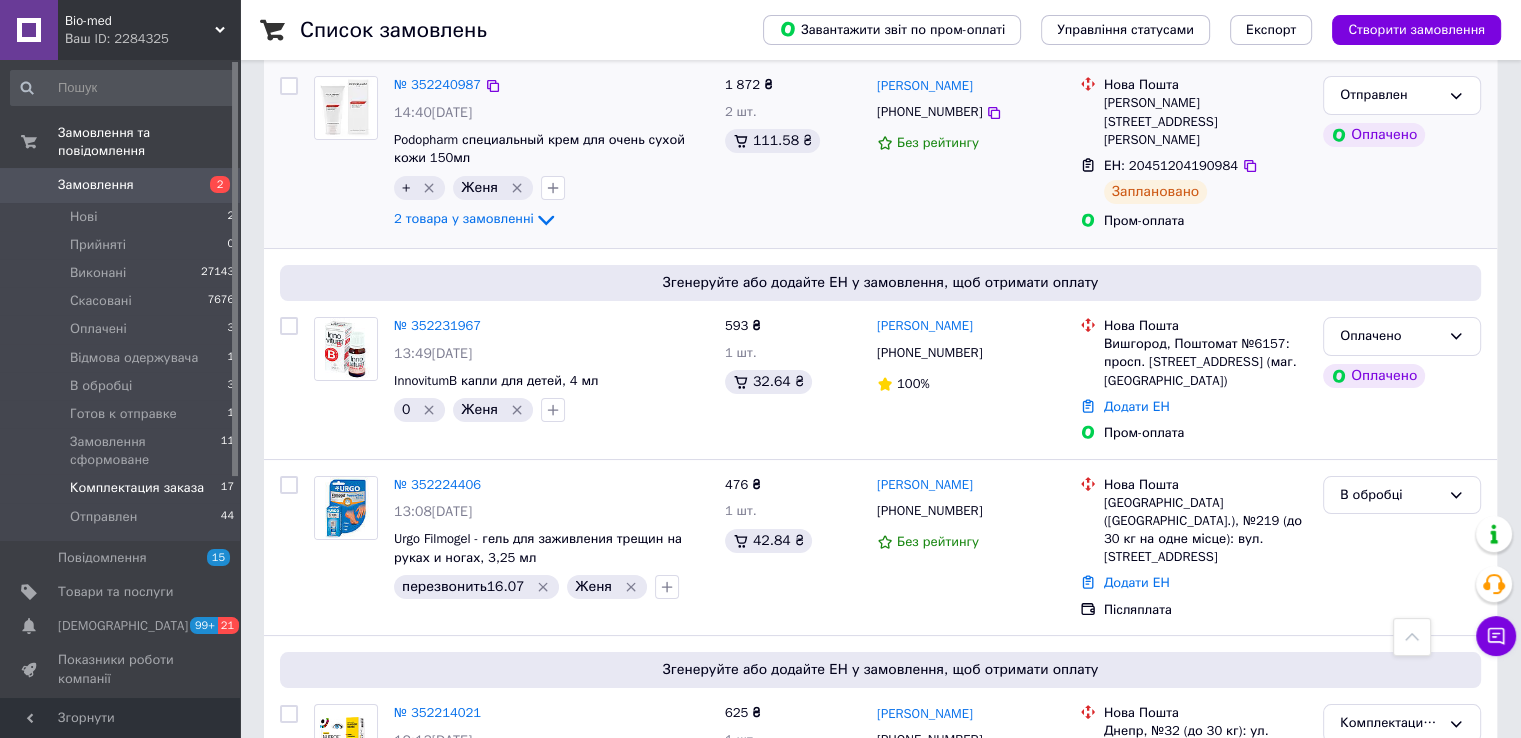 scroll, scrollTop: 7800, scrollLeft: 0, axis: vertical 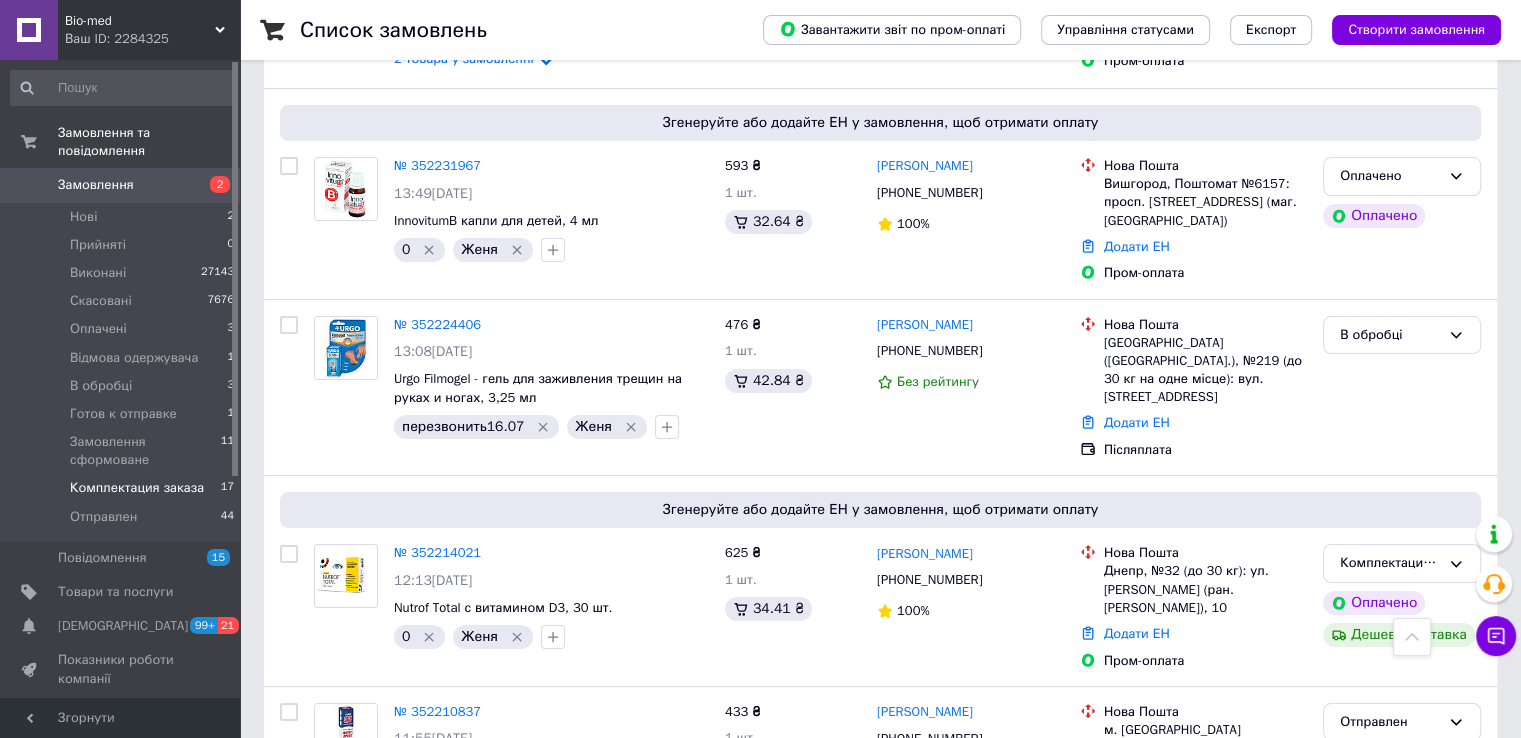 drag, startPoint x: 391, startPoint y: 439, endPoint x: 480, endPoint y: 439, distance: 89 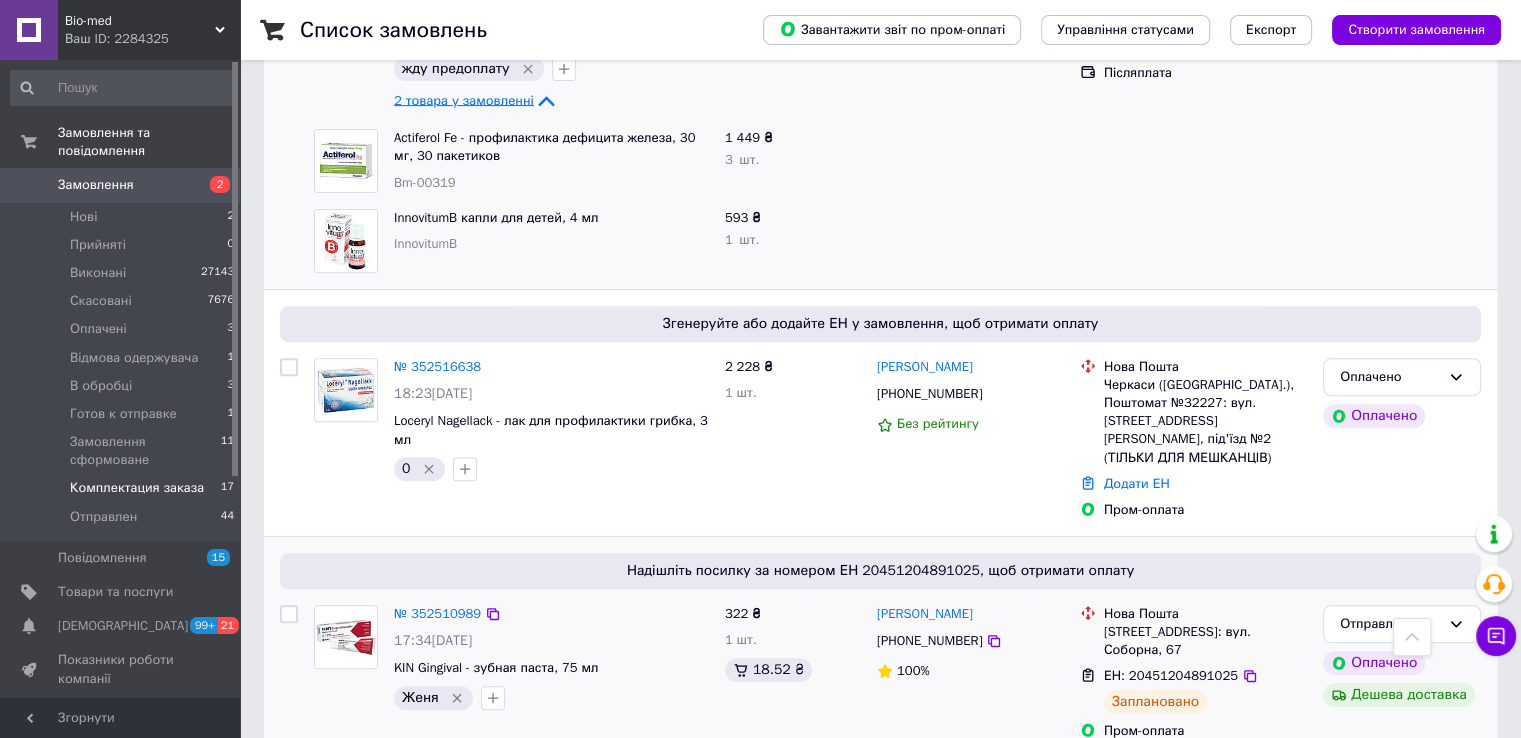 scroll, scrollTop: 700, scrollLeft: 0, axis: vertical 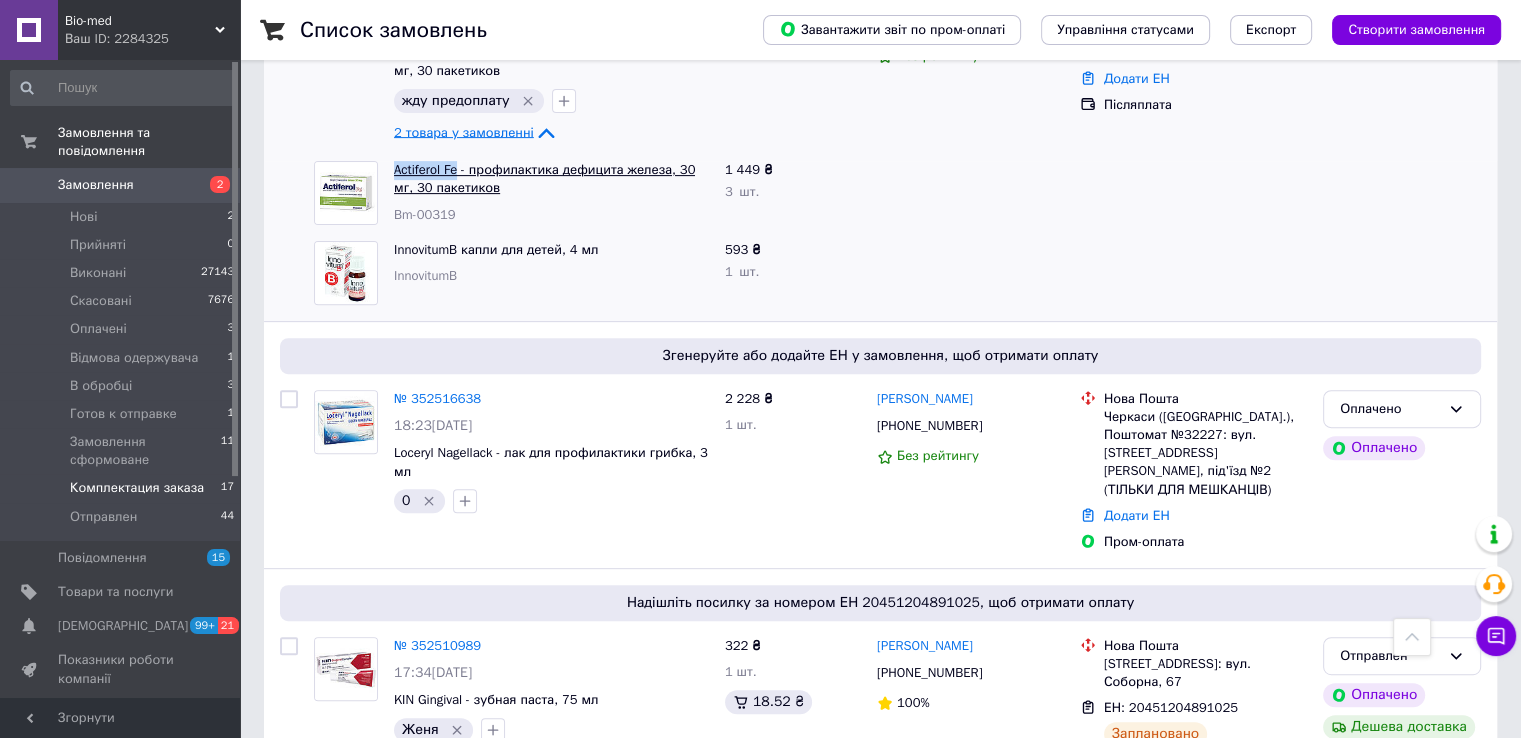 drag, startPoint x: 393, startPoint y: 151, endPoint x: 456, endPoint y: 154, distance: 63.07139 